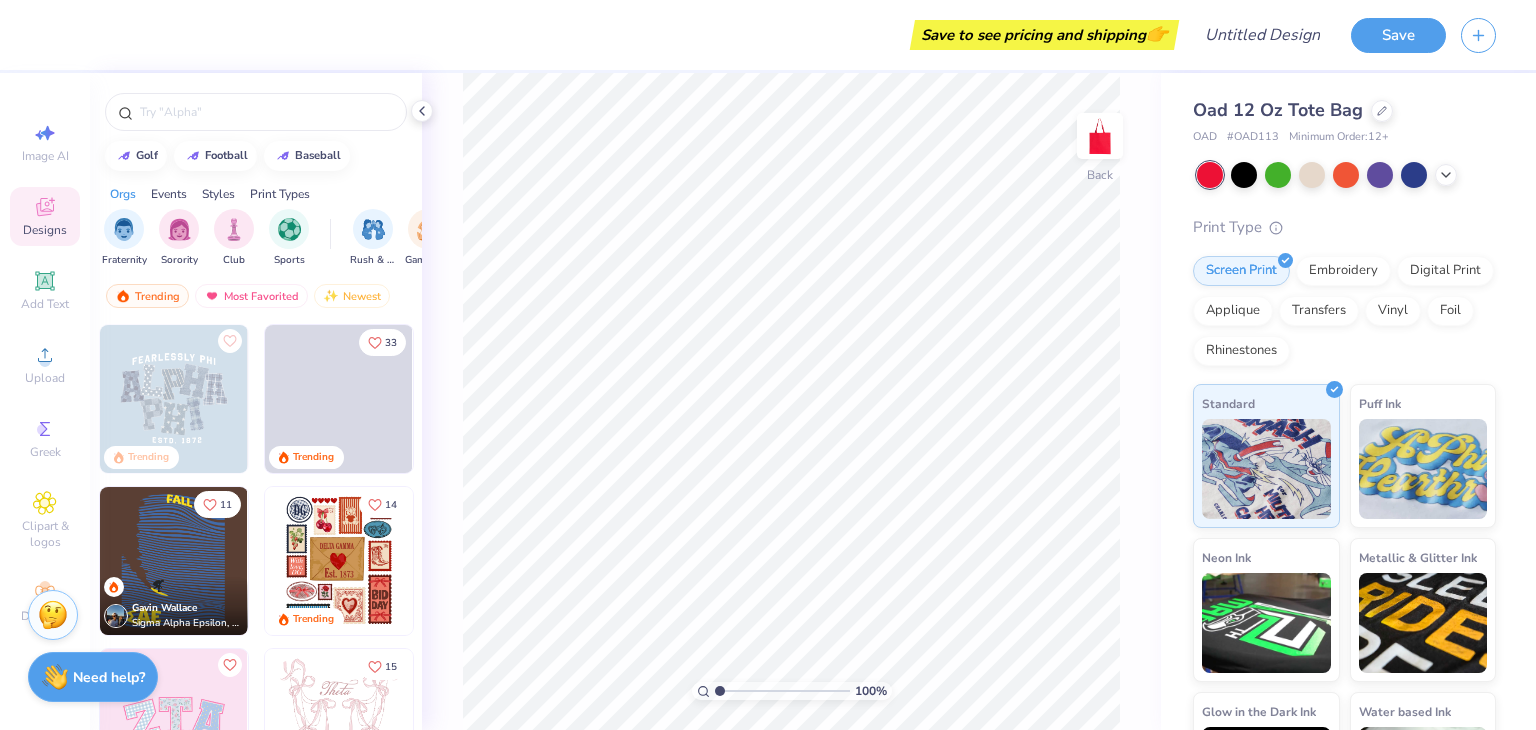 scroll, scrollTop: 0, scrollLeft: 0, axis: both 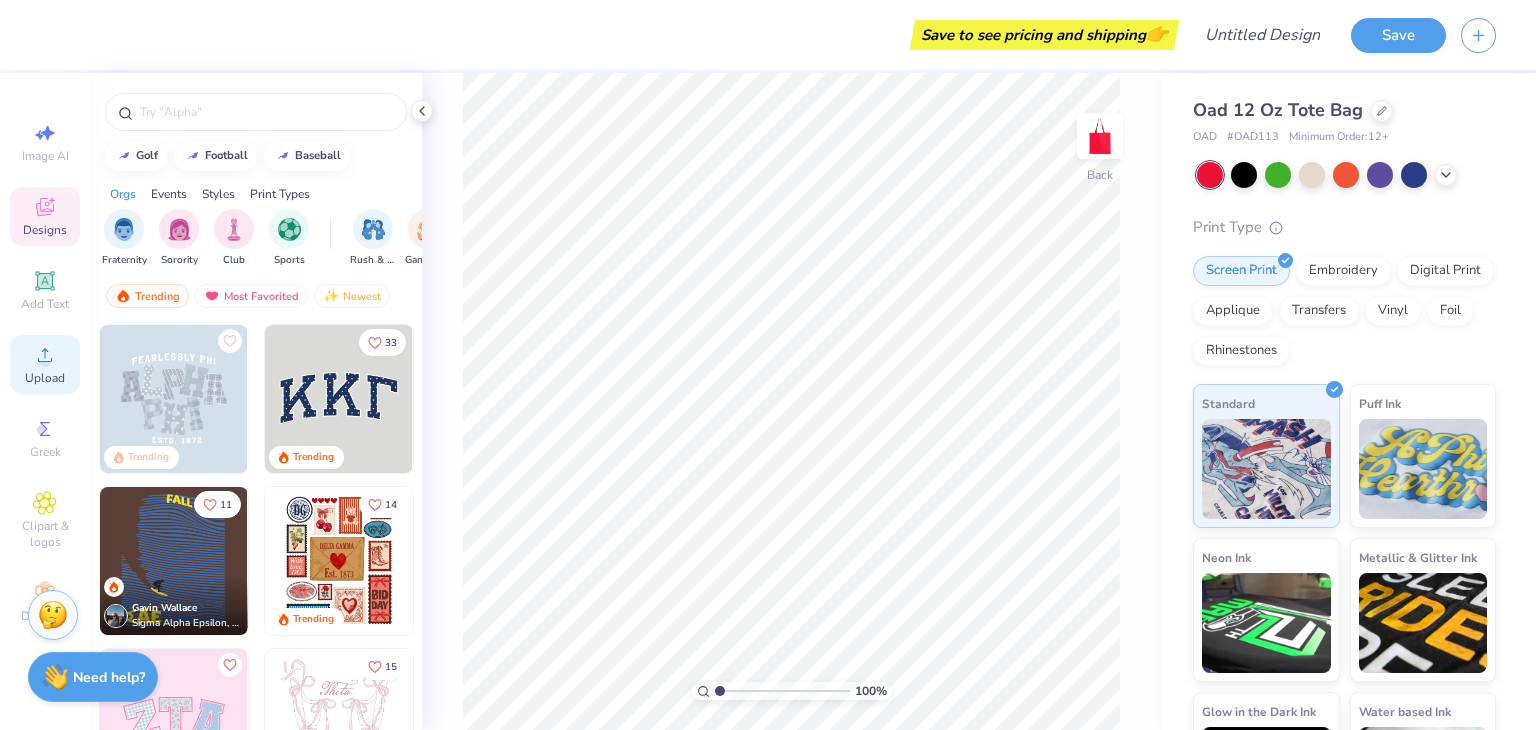 click on "Upload" at bounding box center (45, 378) 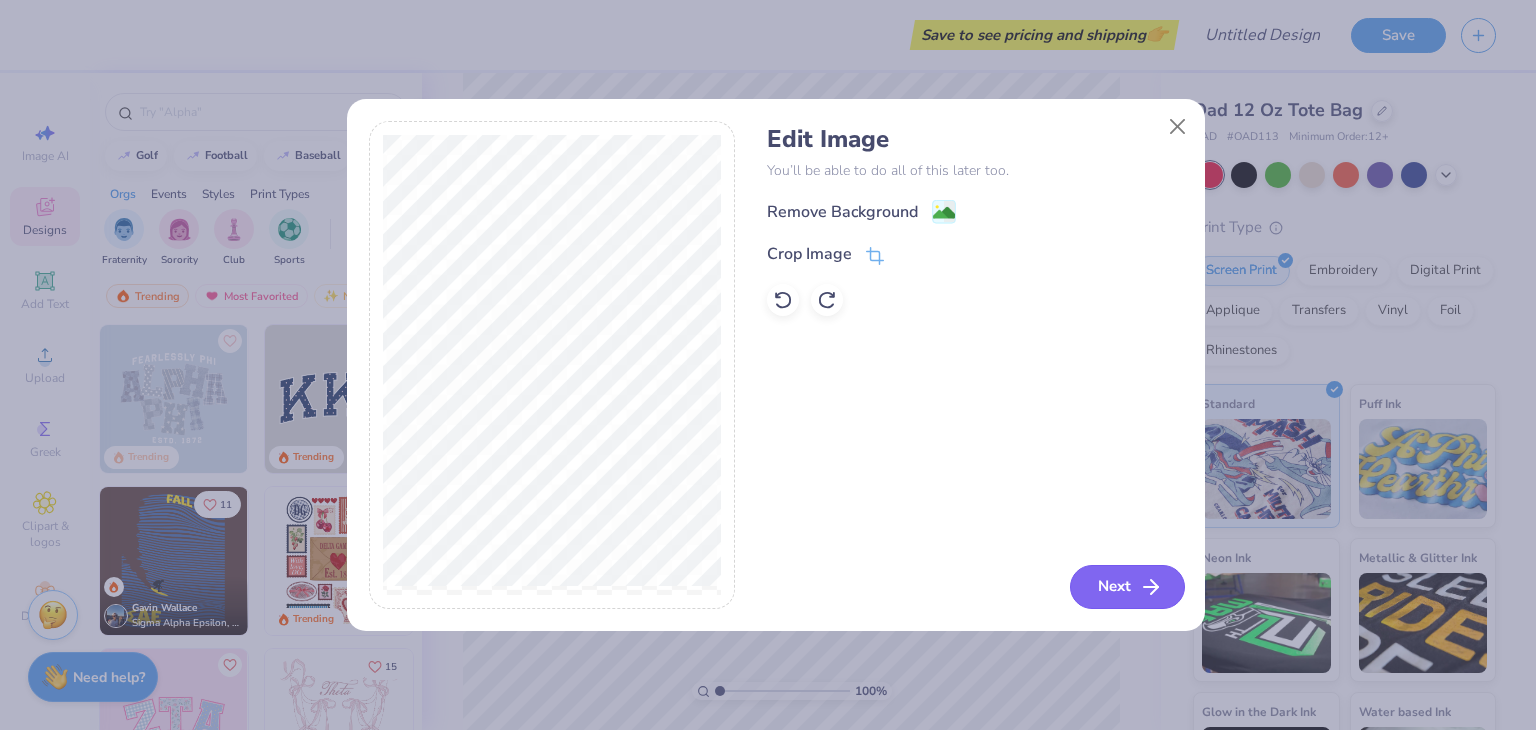 click on "Next" at bounding box center (1127, 587) 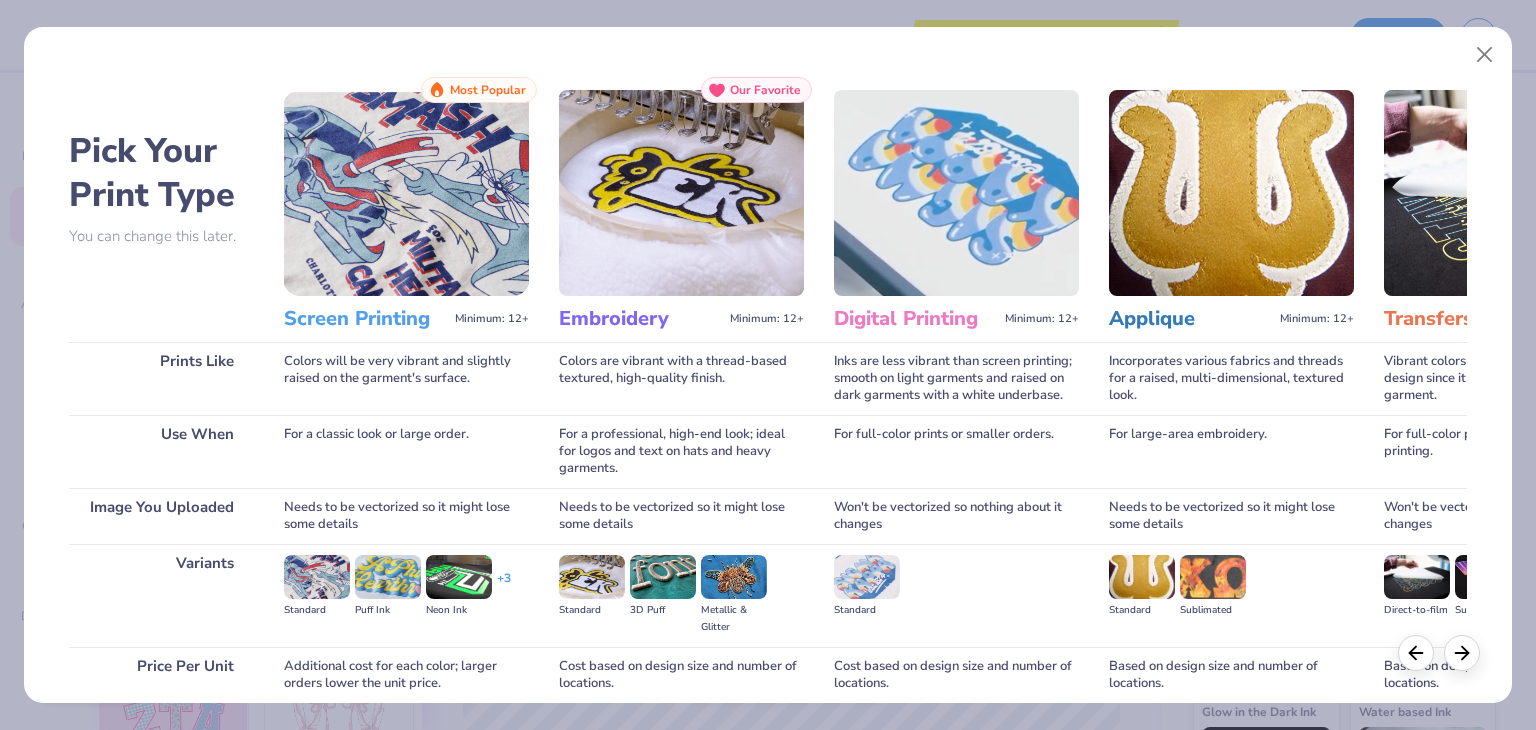 click at bounding box center [406, 193] 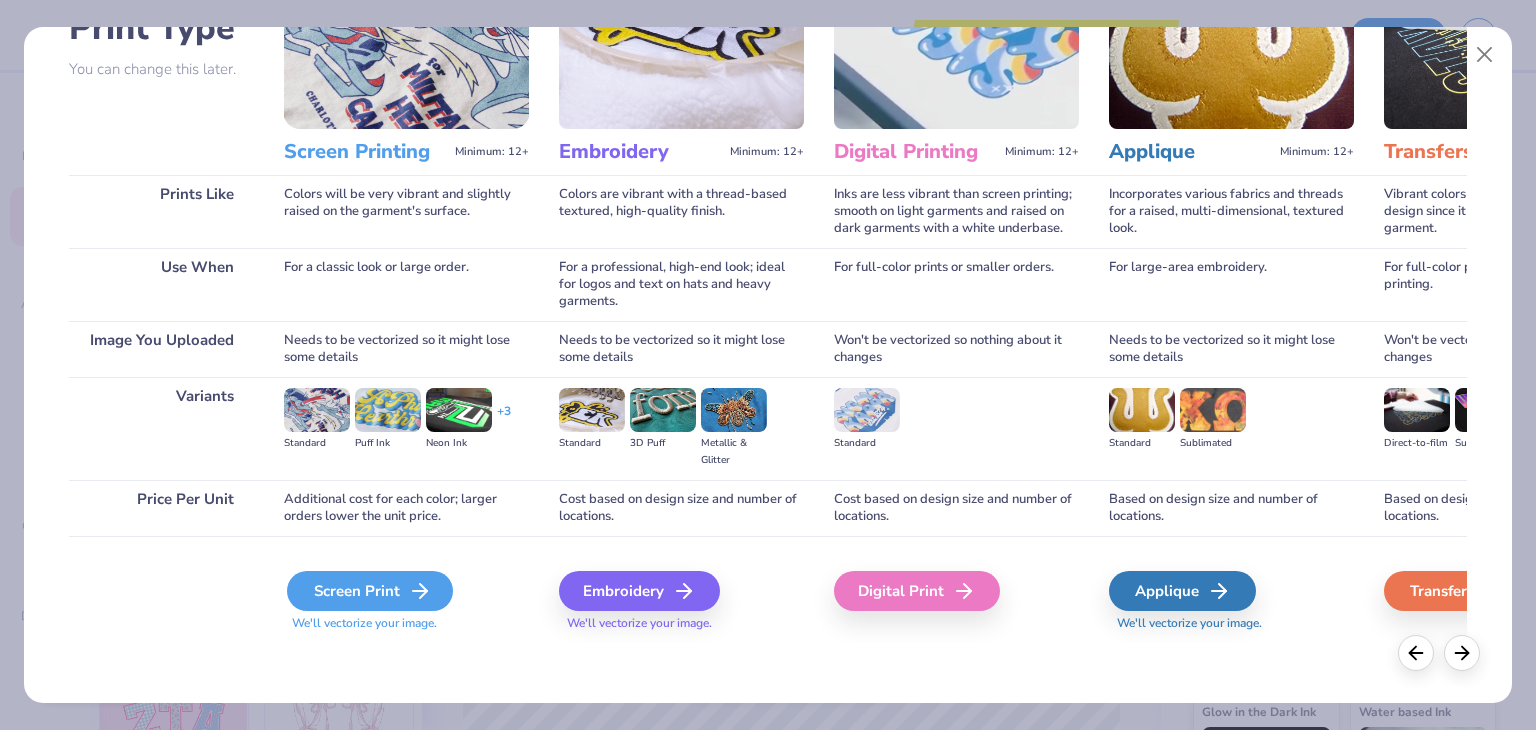click on "Screen Print" at bounding box center (370, 591) 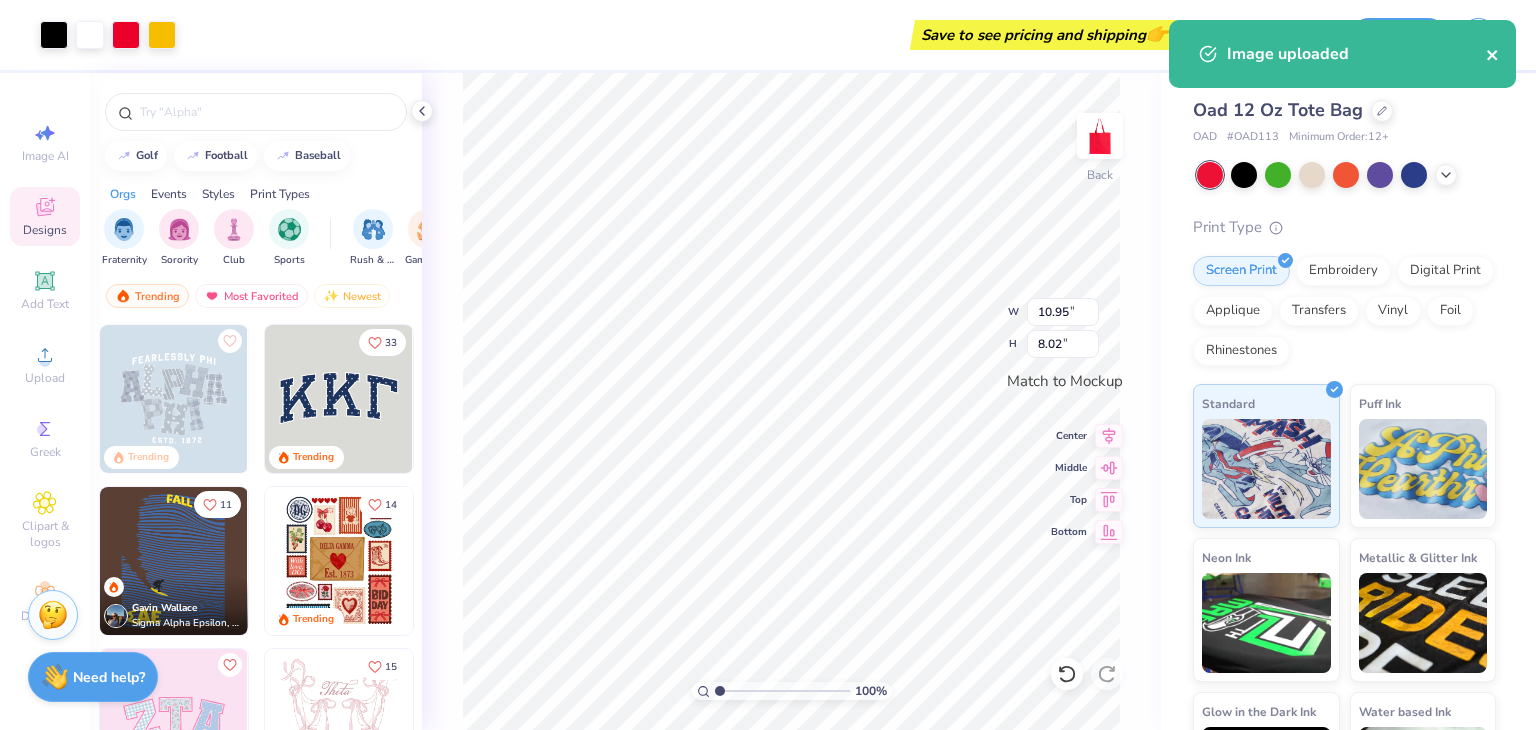 click 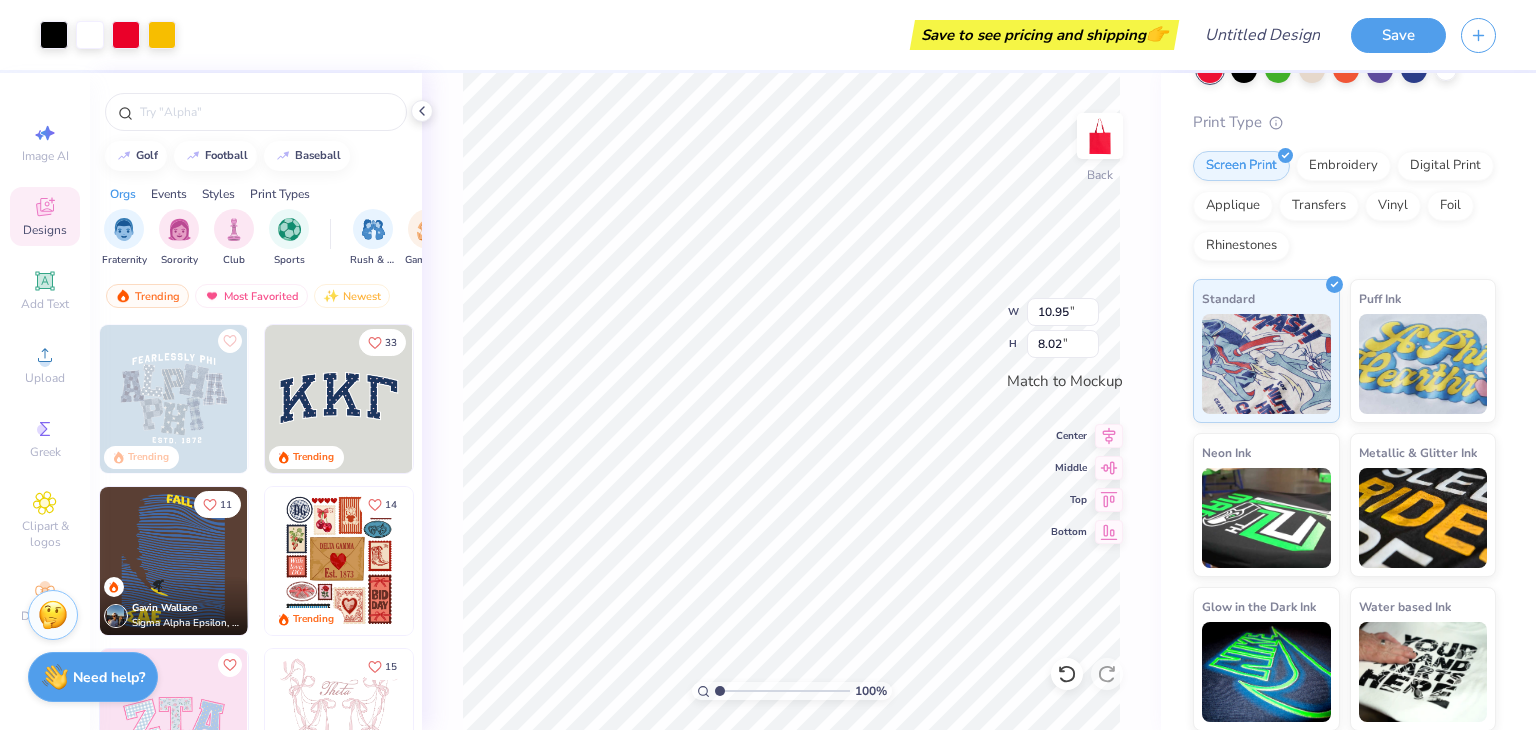 scroll, scrollTop: 0, scrollLeft: 0, axis: both 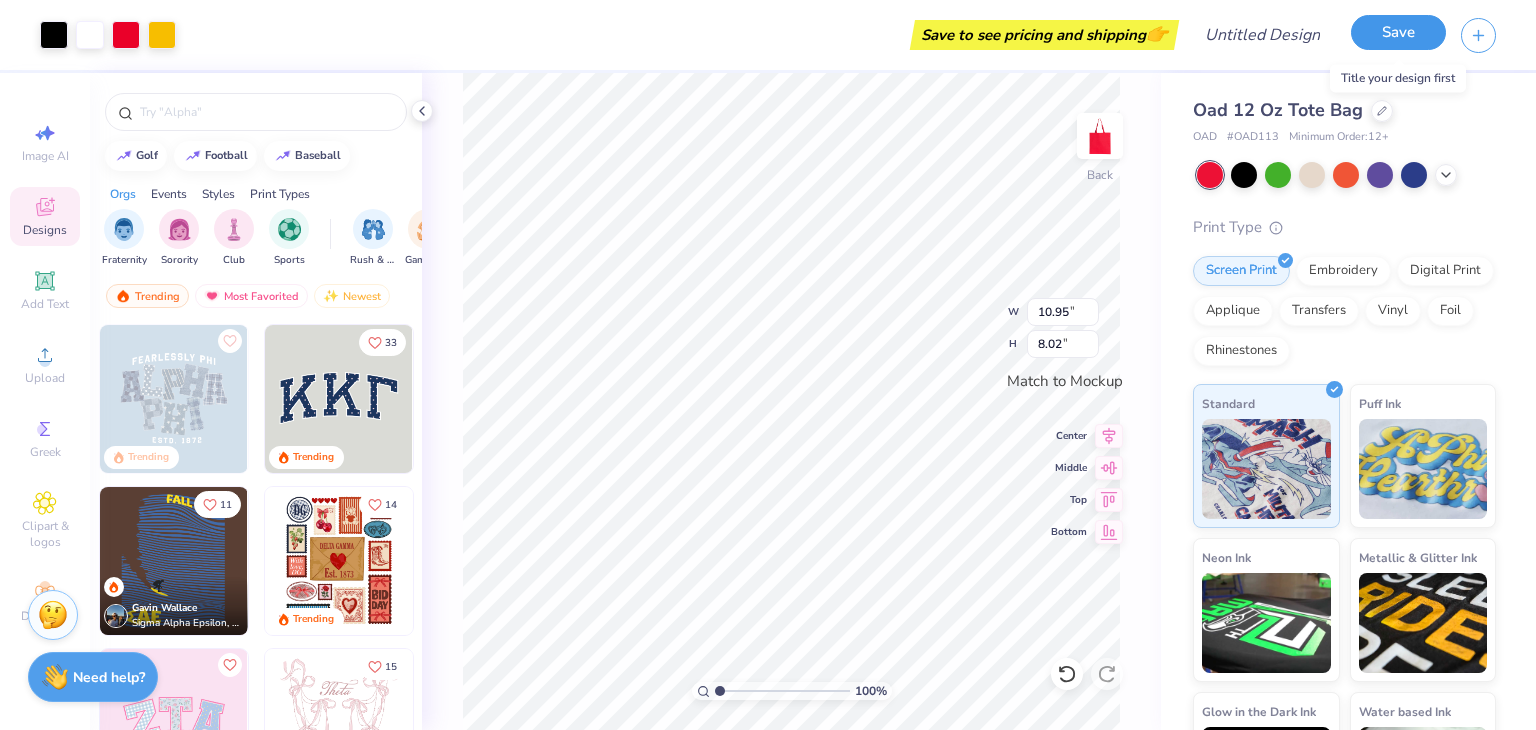 click on "Save" at bounding box center [1398, 32] 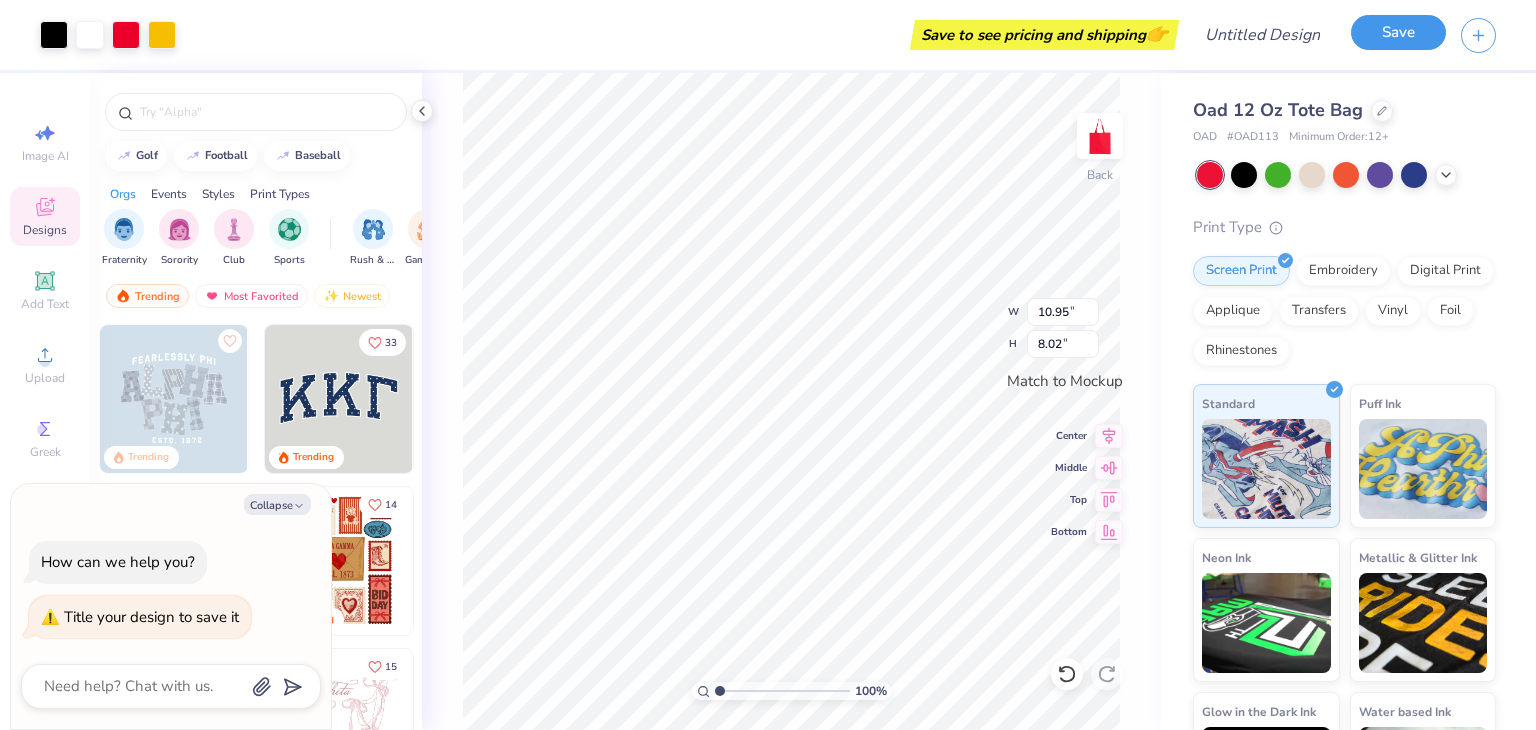 click on "Save" at bounding box center [1398, 32] 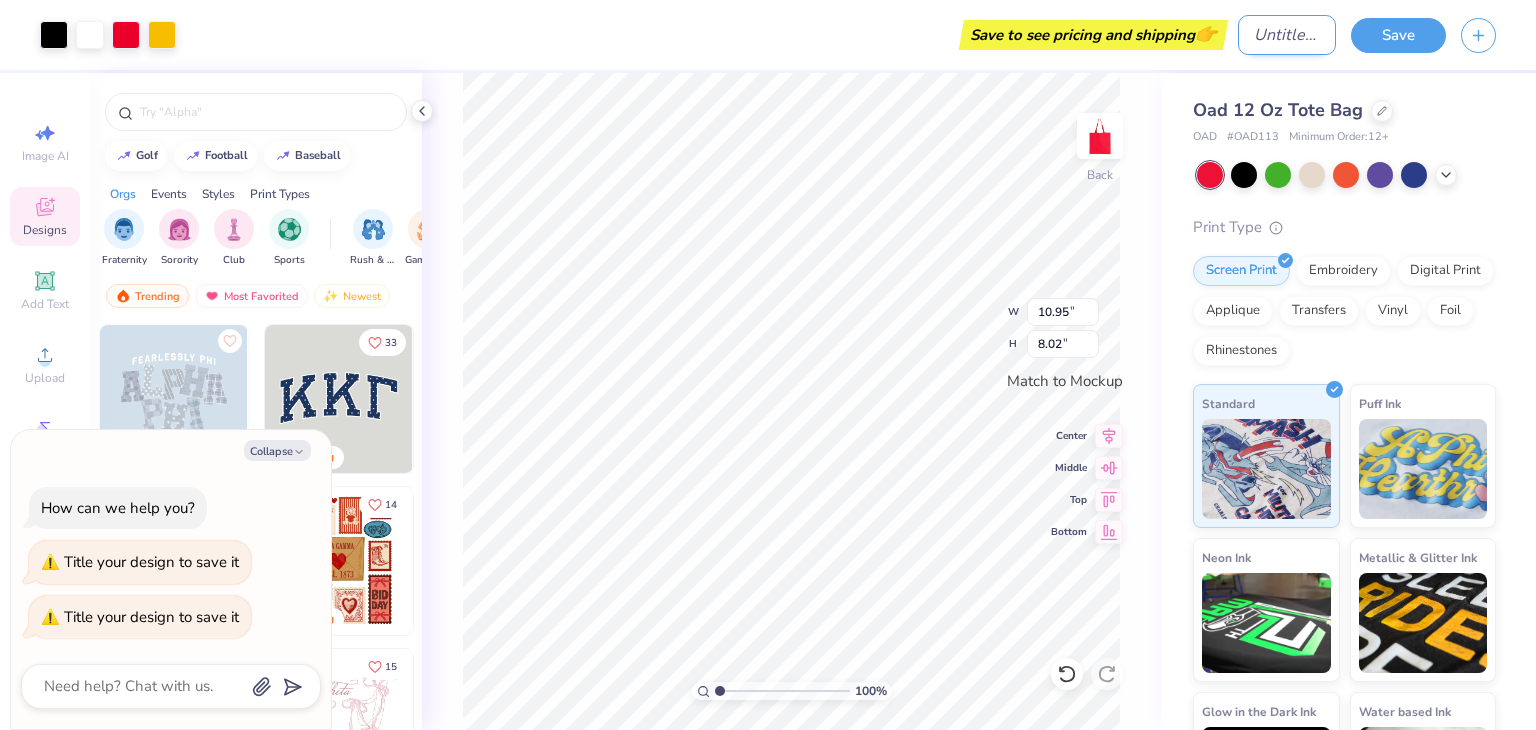 type on "x" 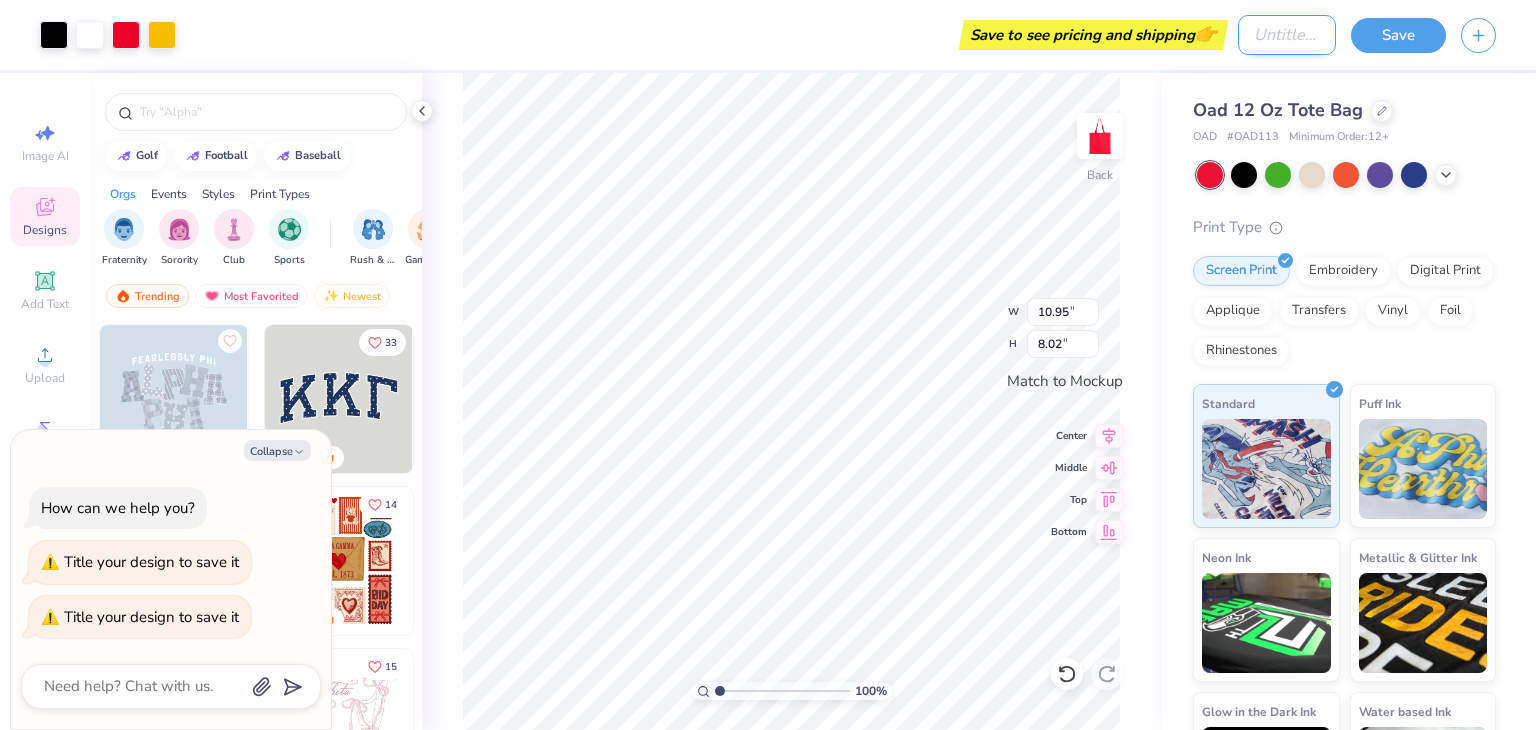 click on "Design Title" at bounding box center (1287, 35) 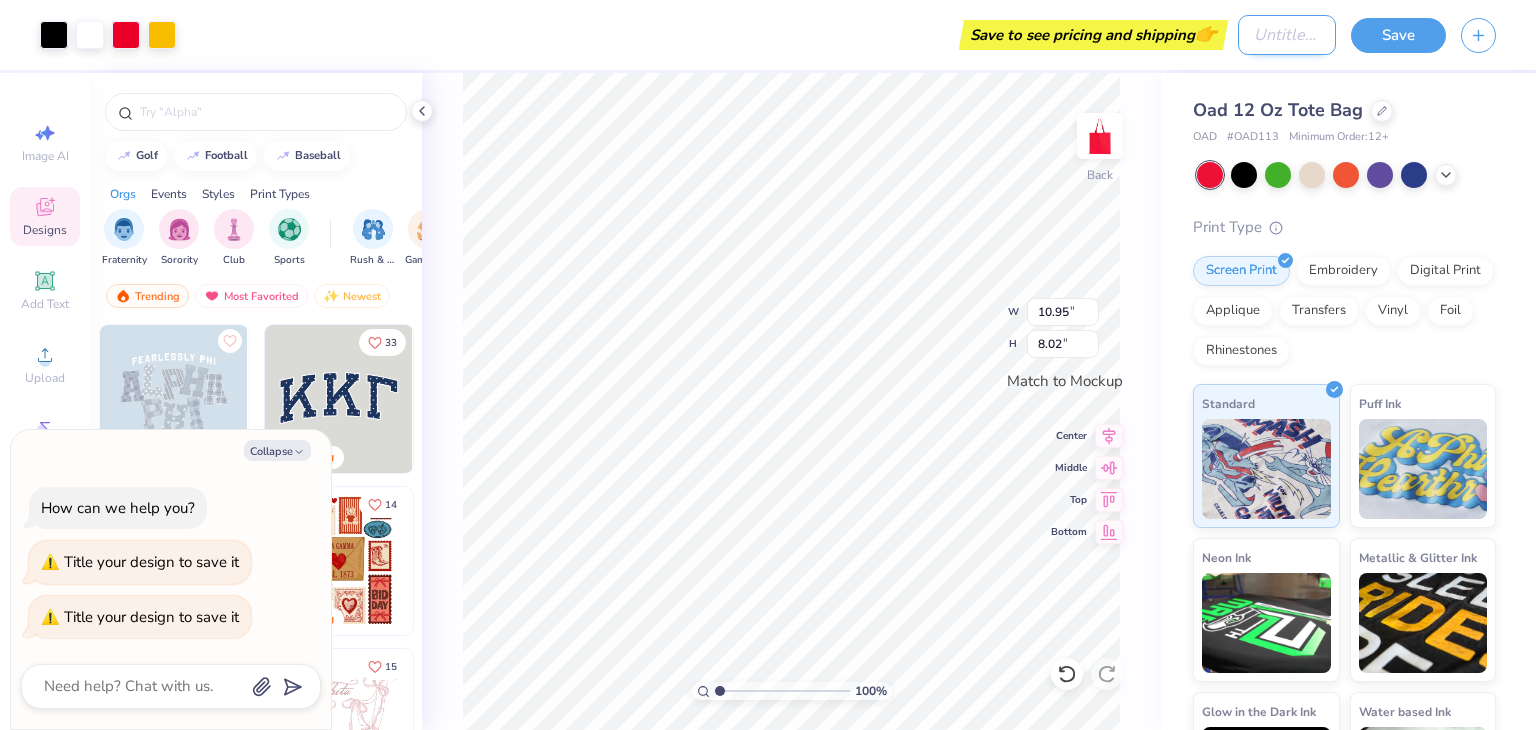 type on "r" 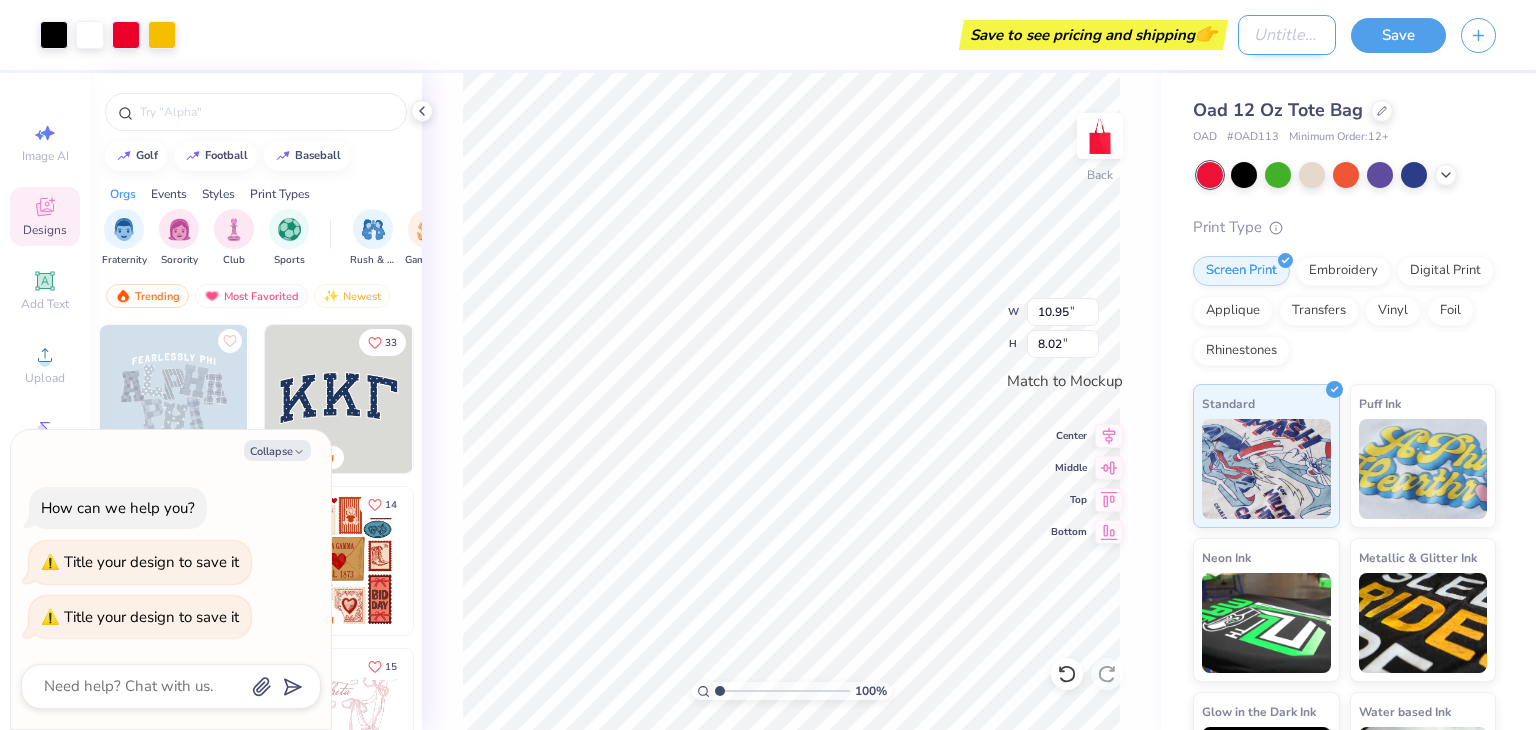 type on "x" 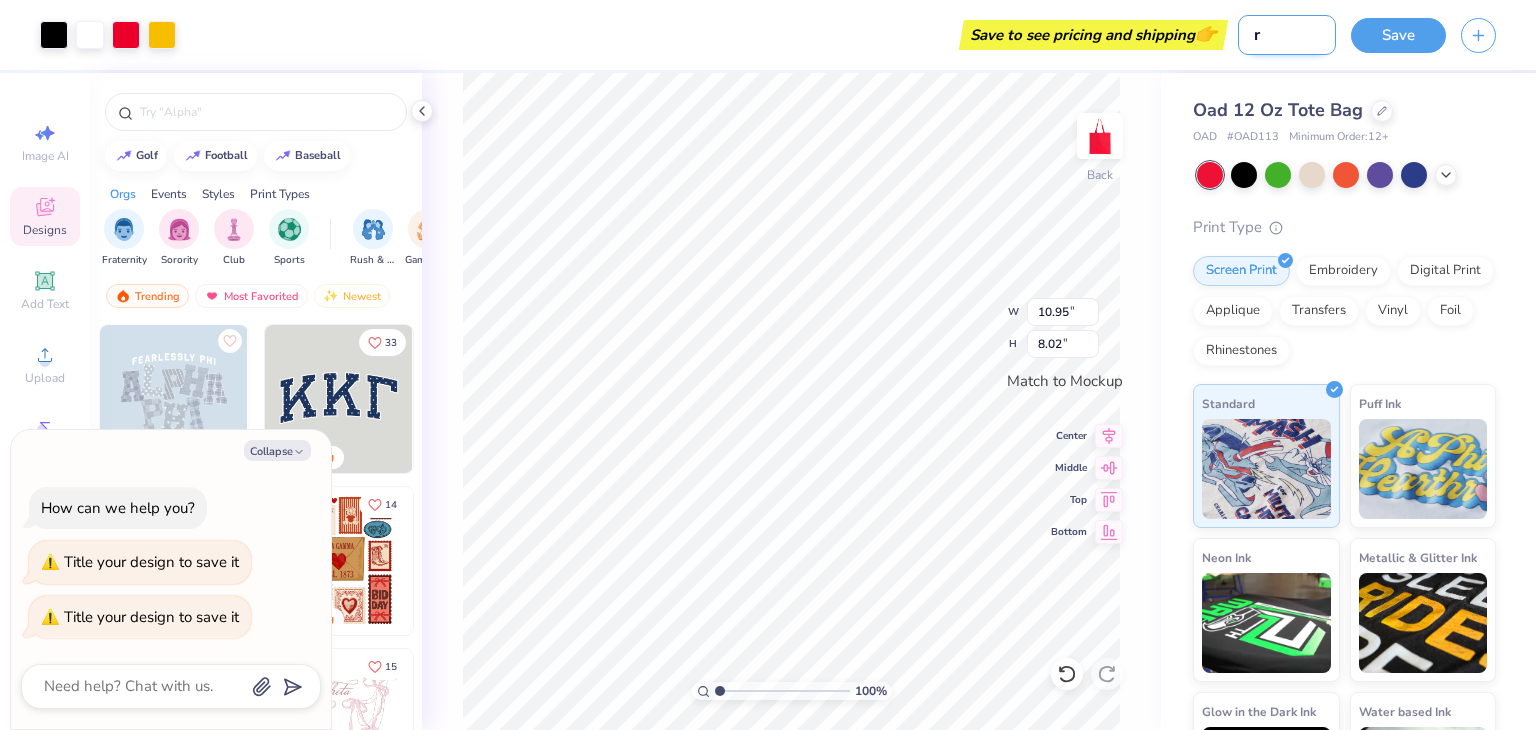 type on "re" 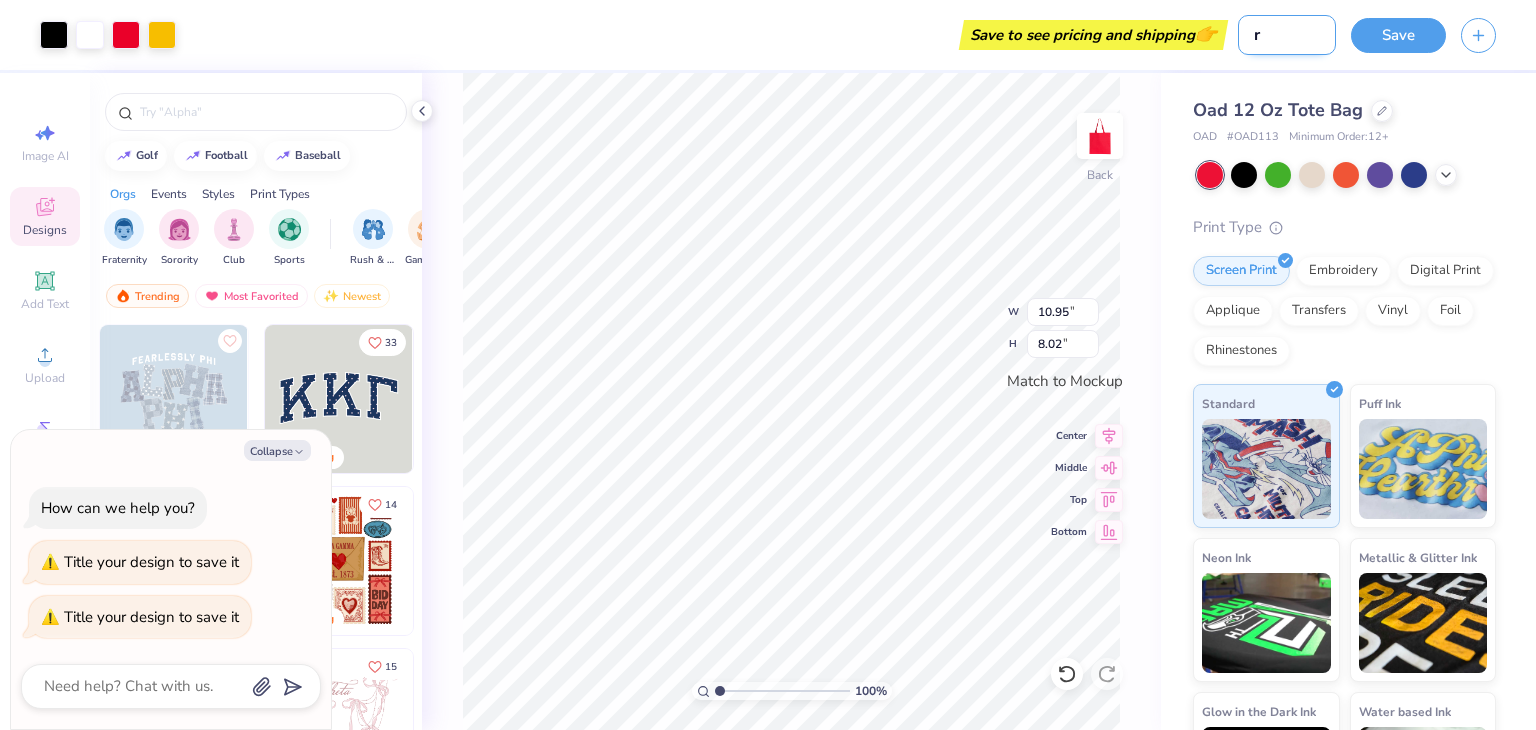 type on "x" 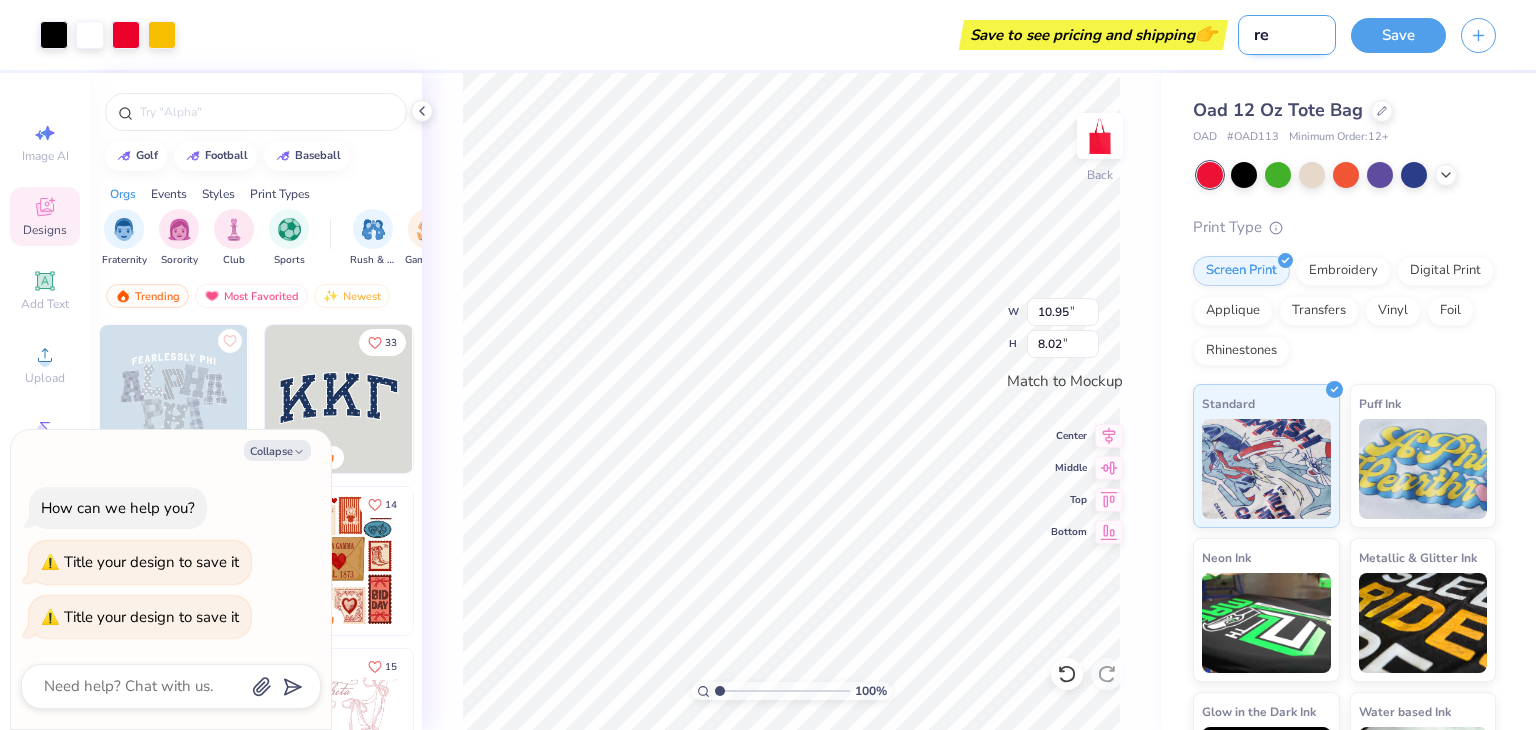 type on "rec" 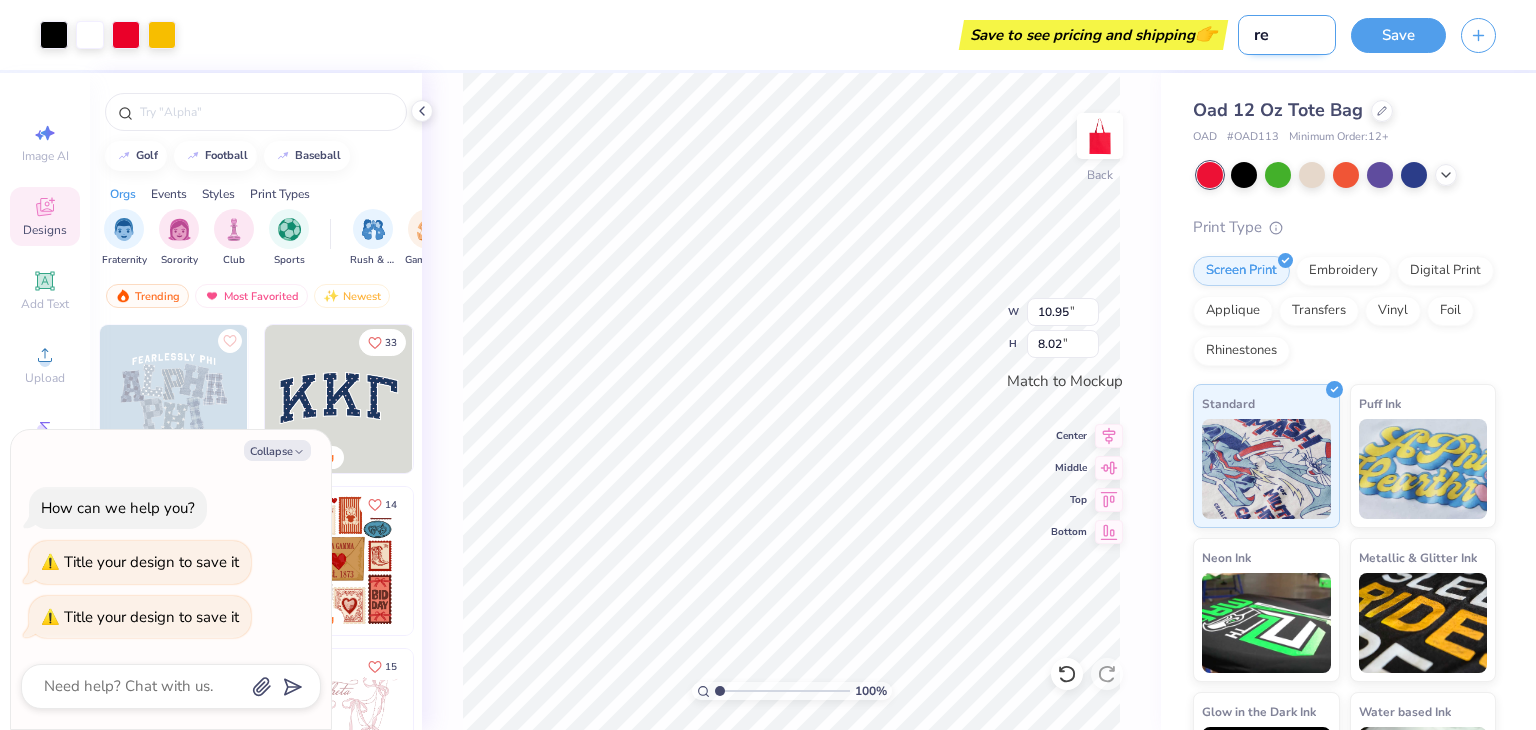 type on "x" 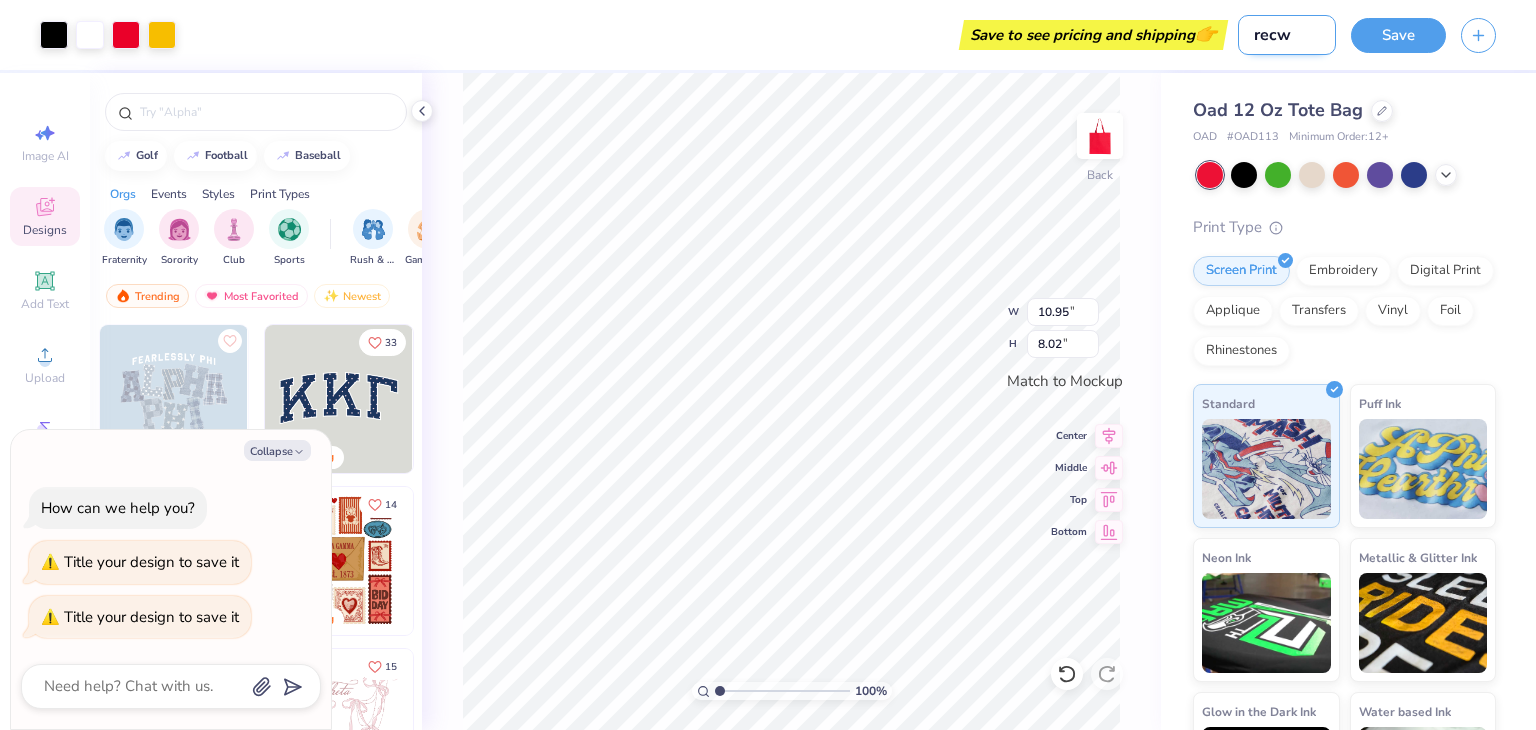 type on "recwe" 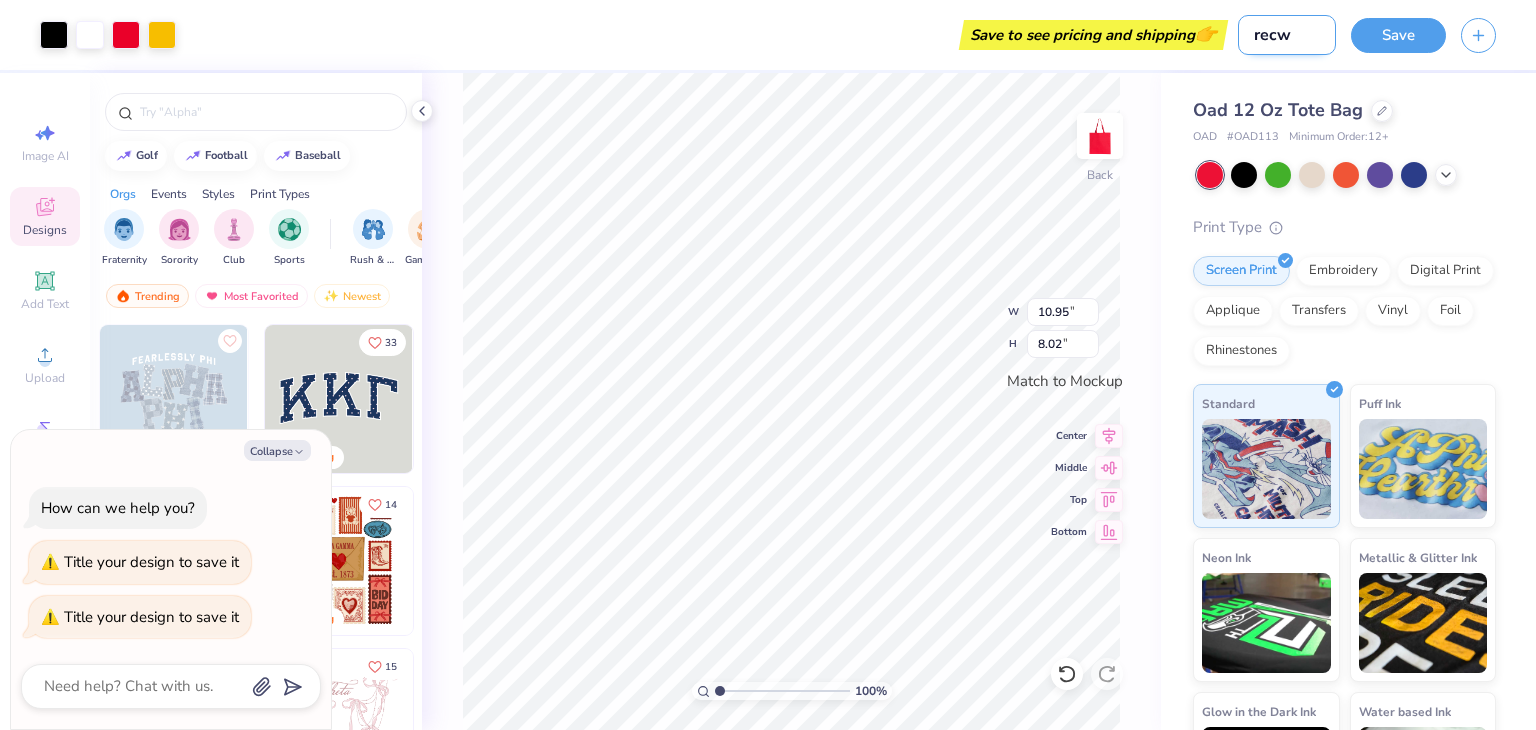 type on "x" 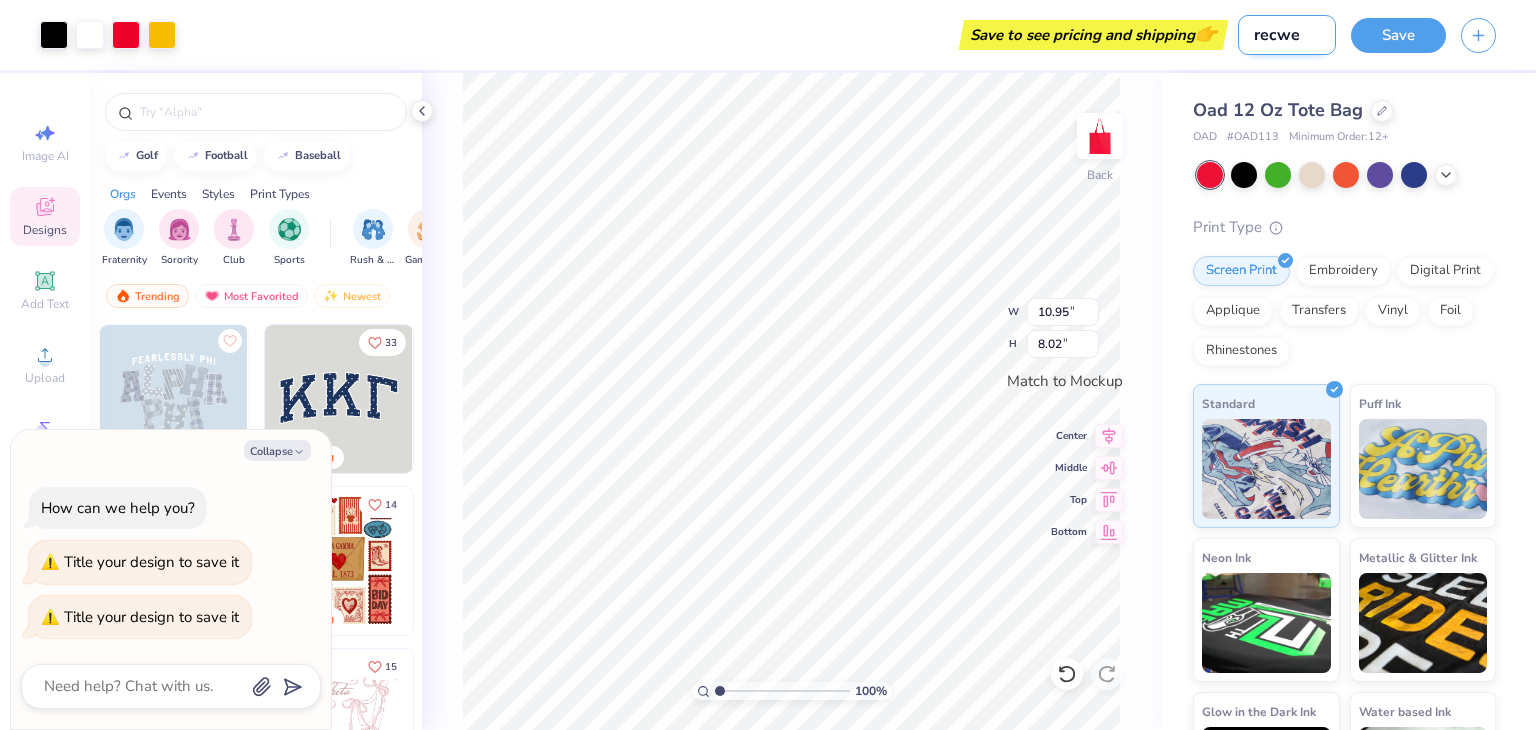 type on "recwel" 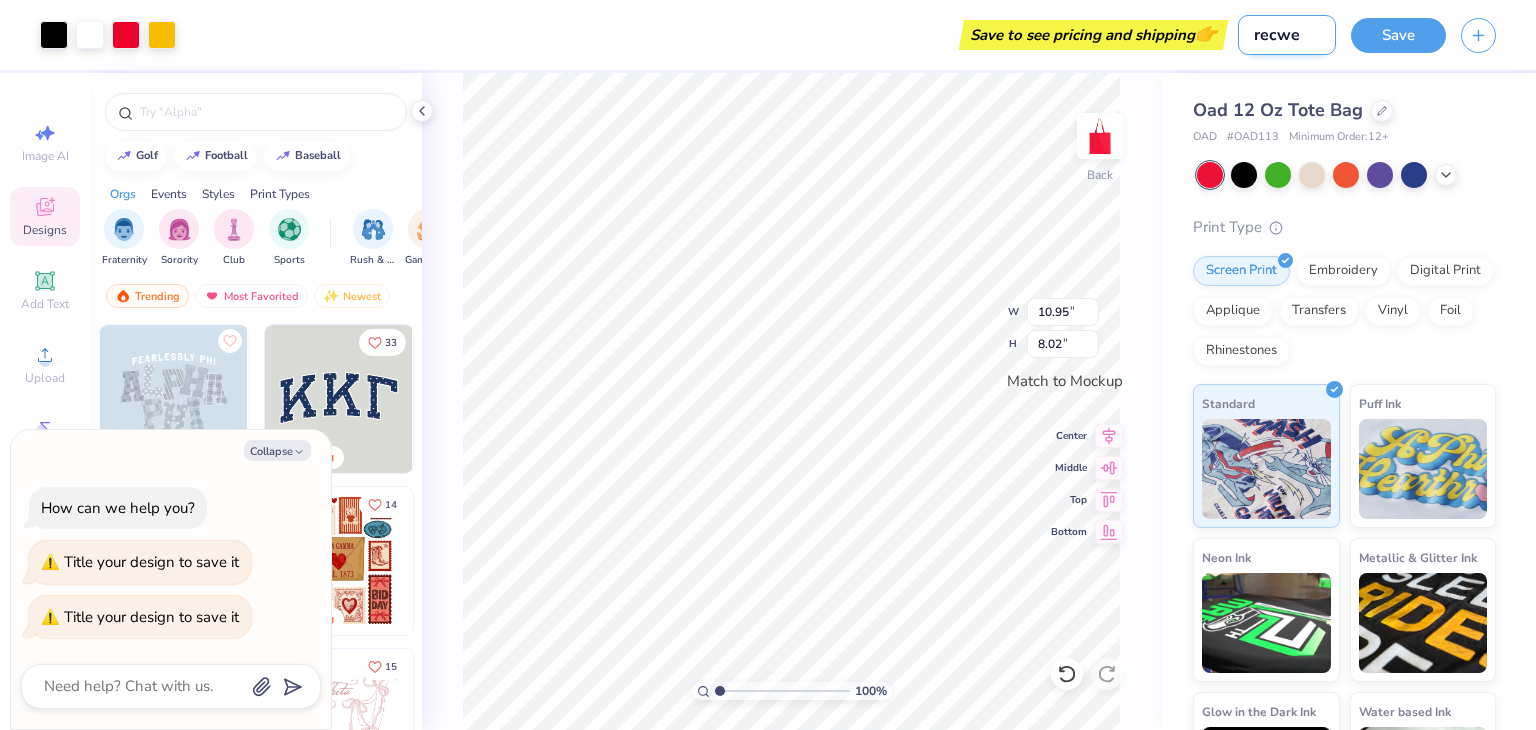 type on "x" 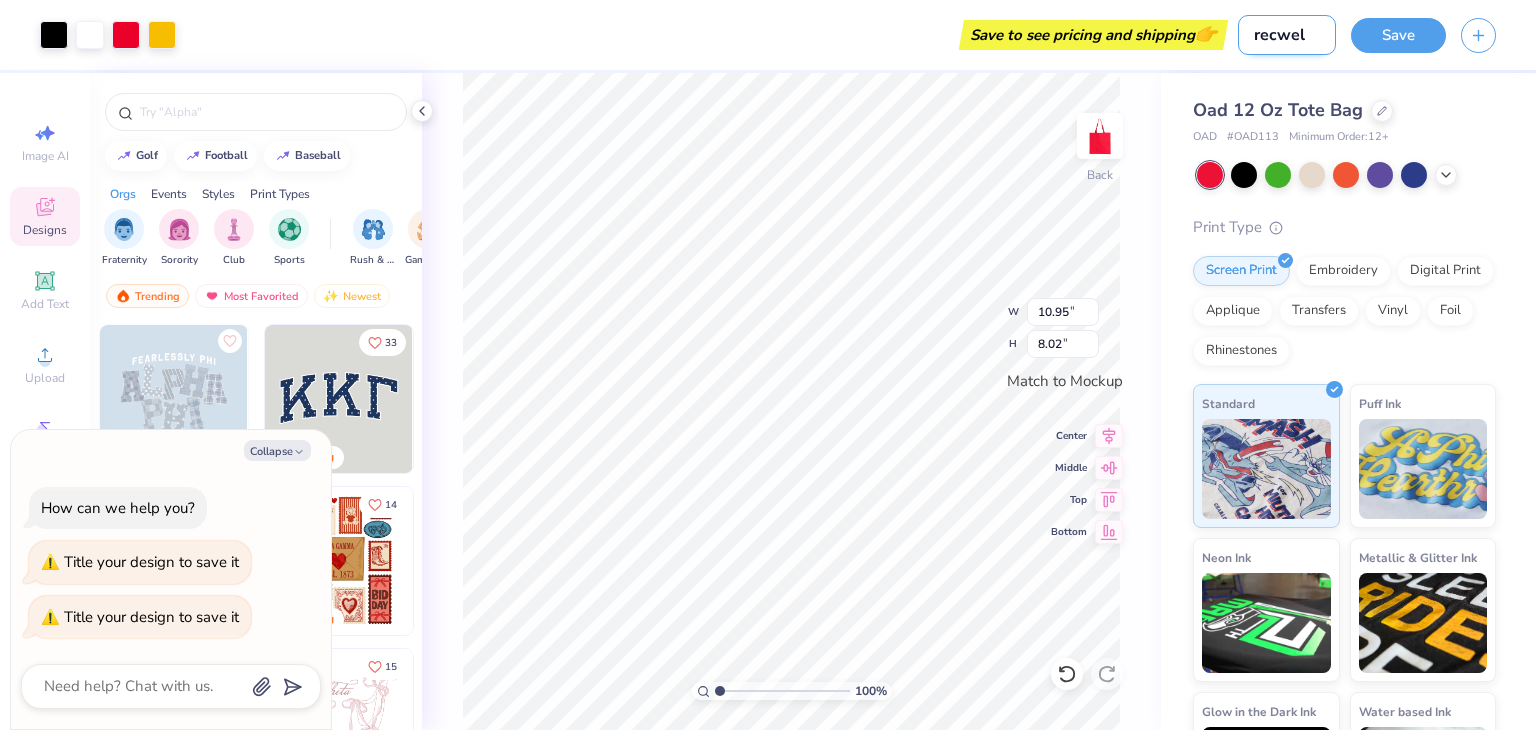 type on "recwell" 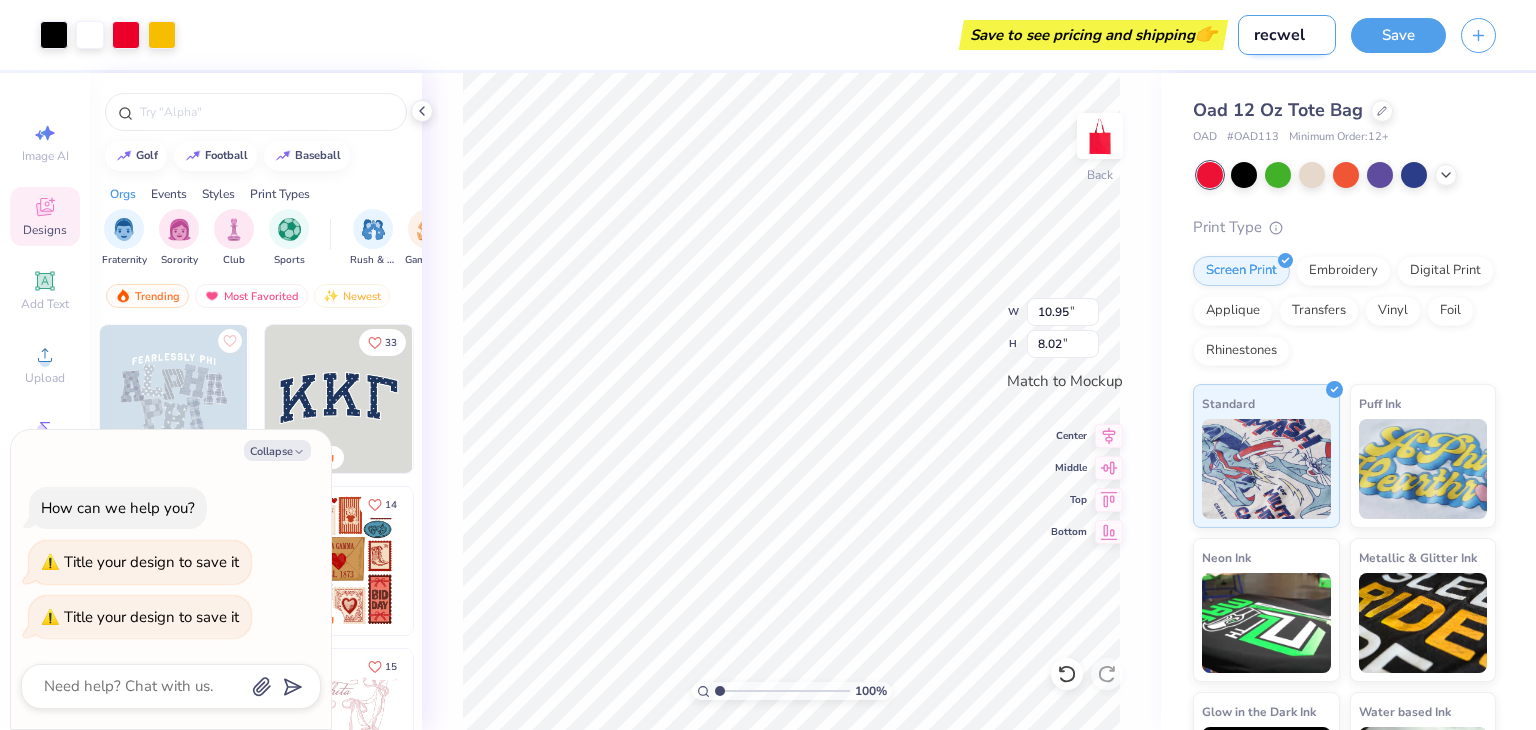 type on "x" 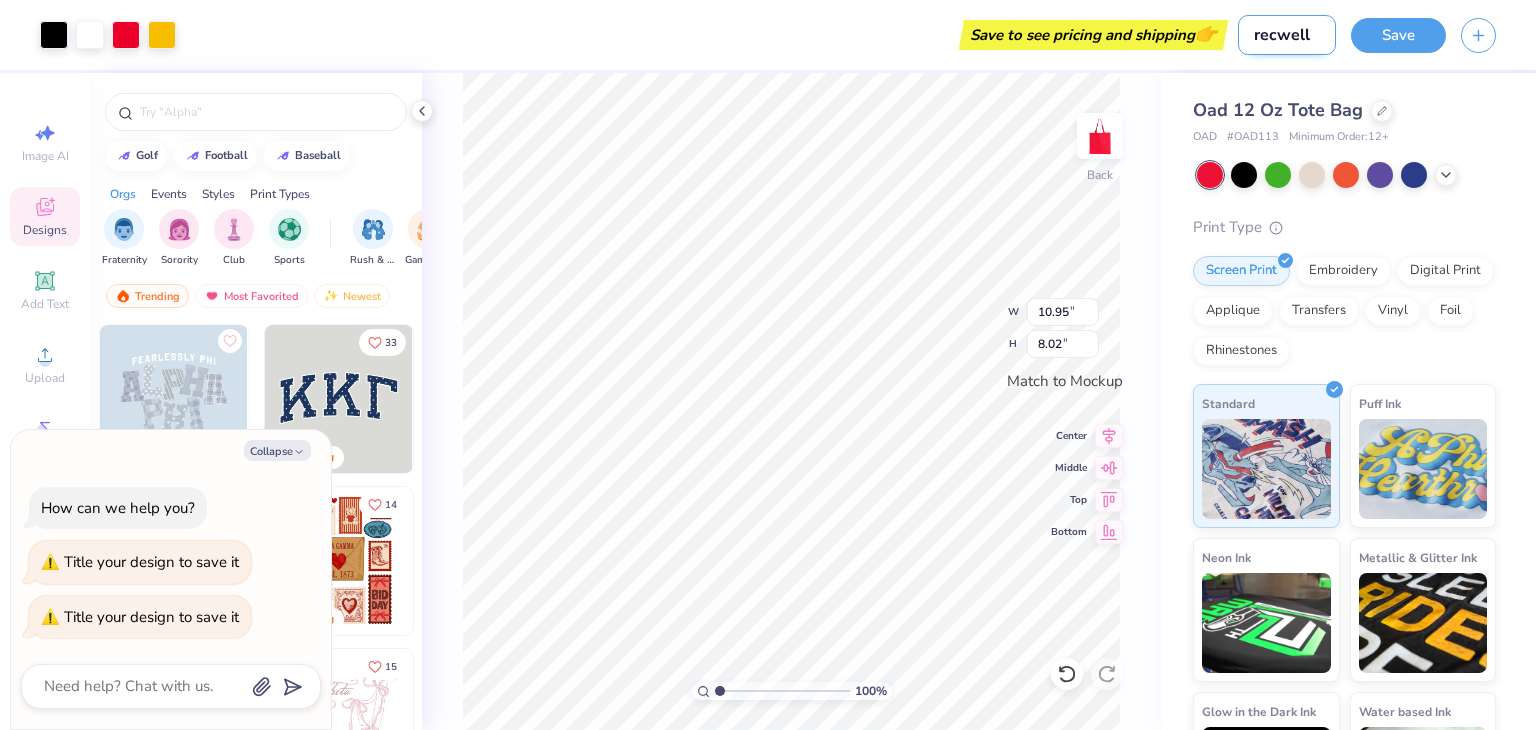 type on "recwell" 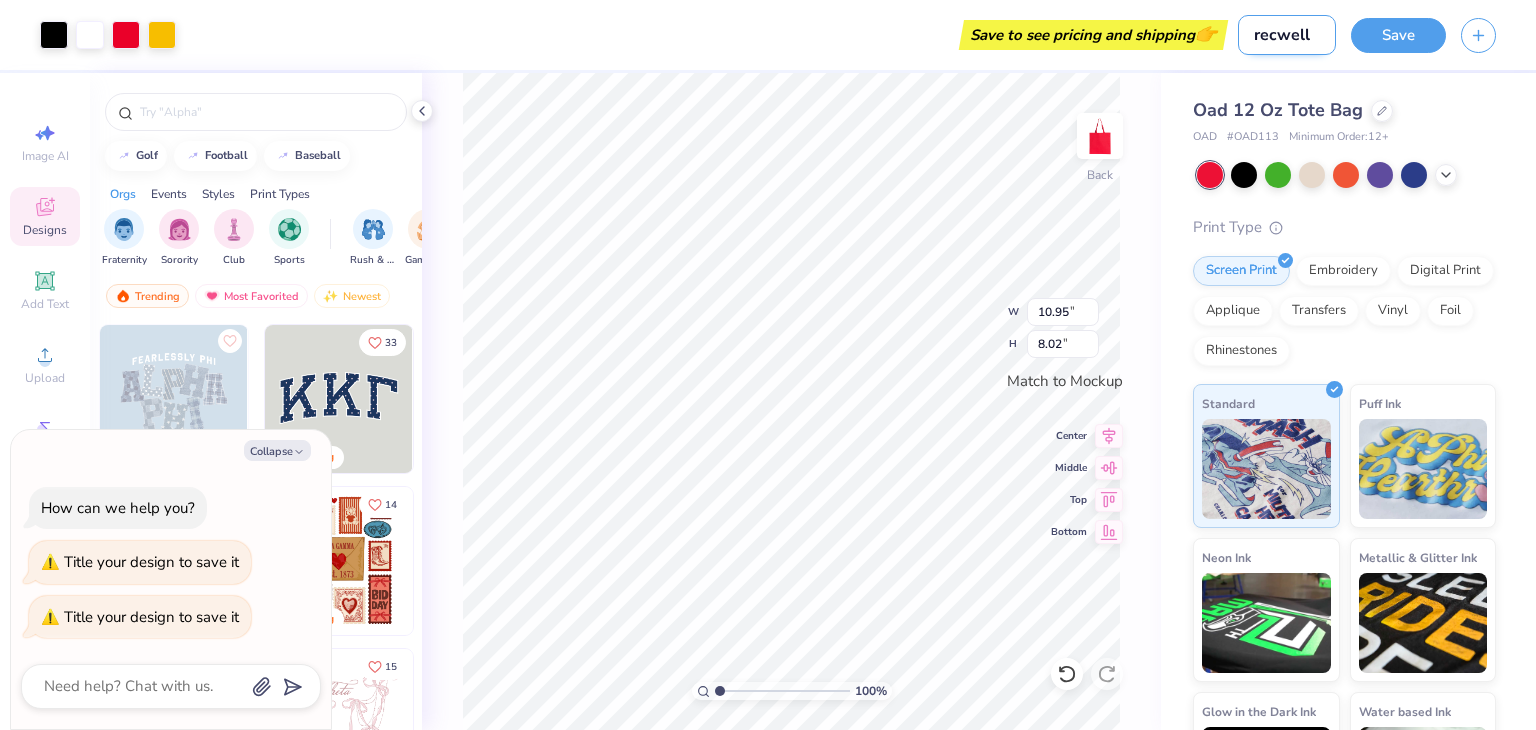 type on "x" 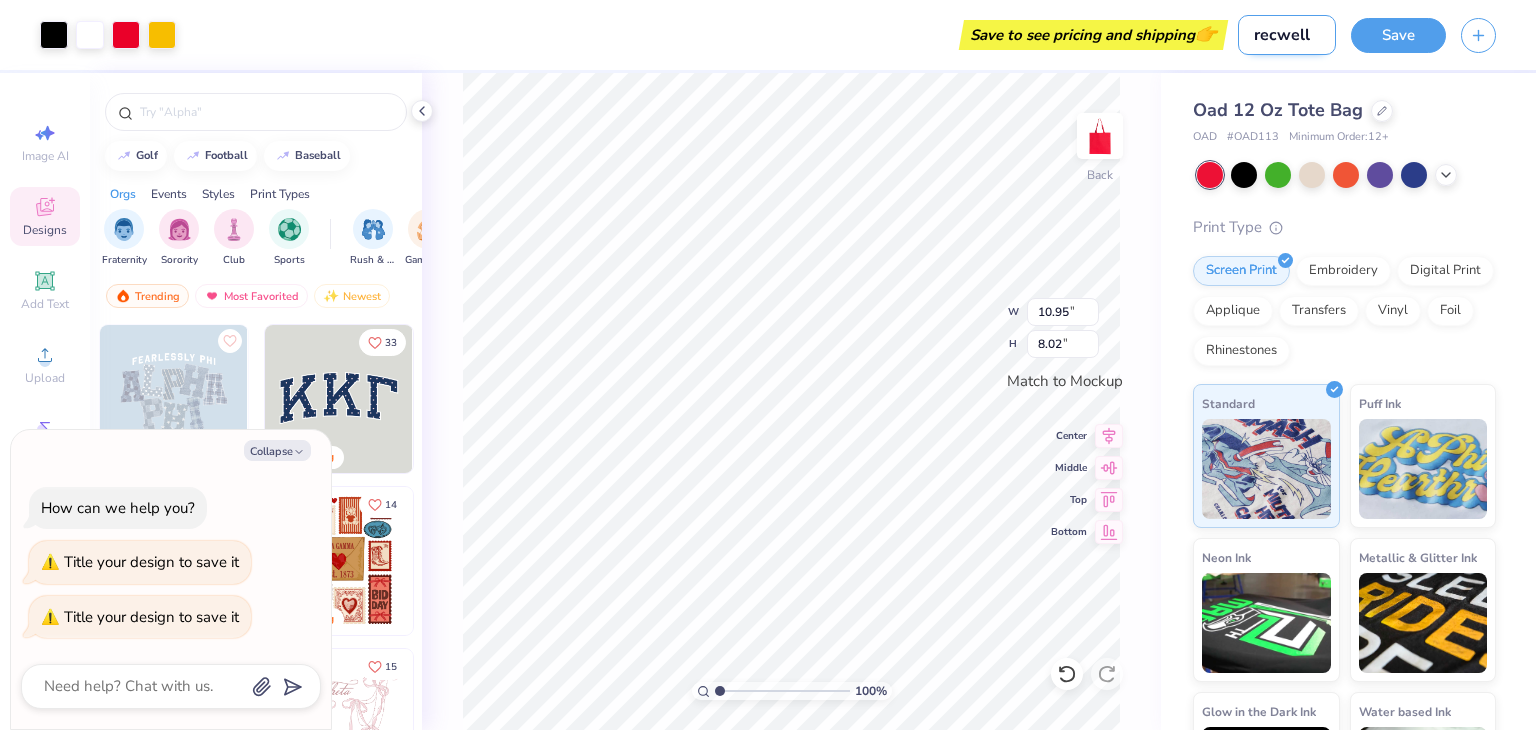 type on "recwell b" 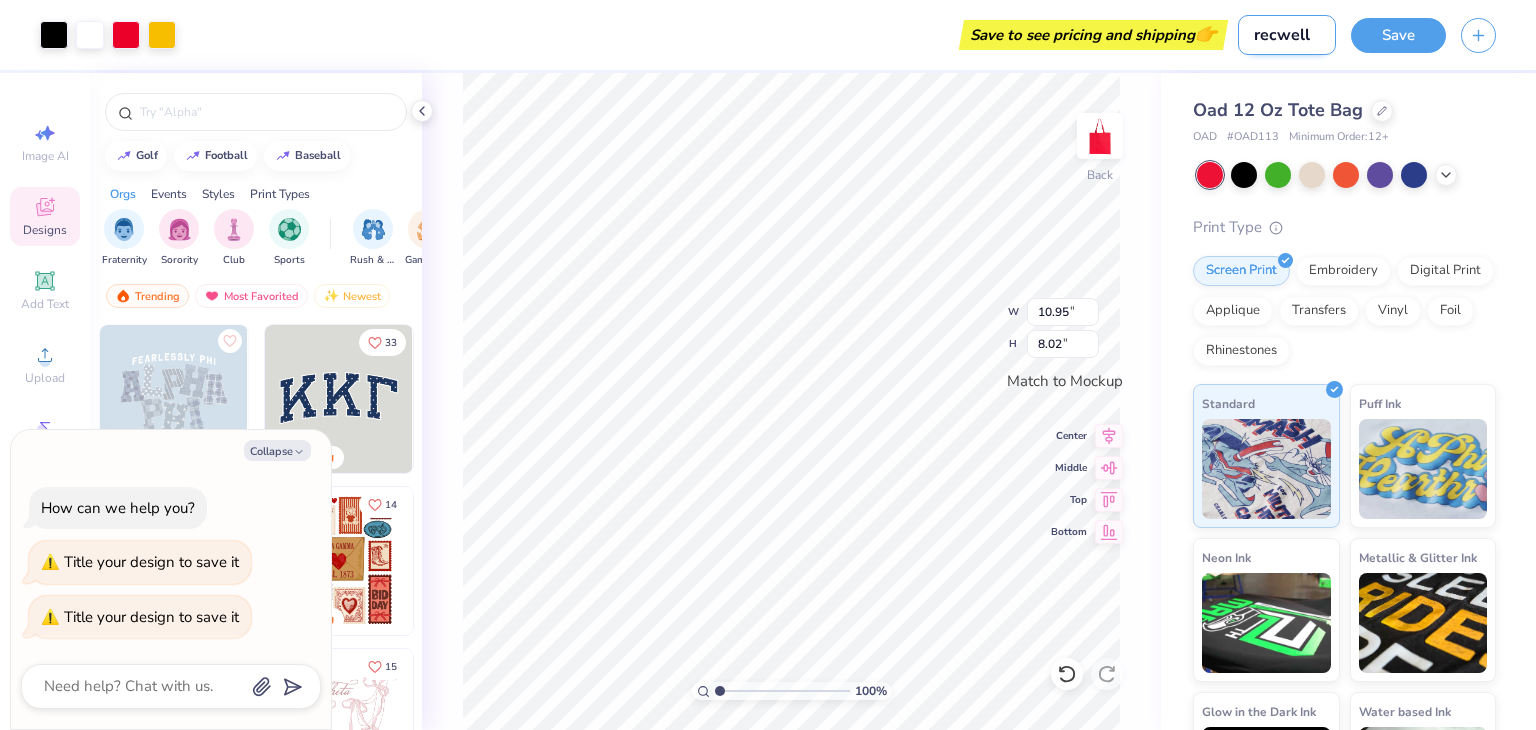 type on "x" 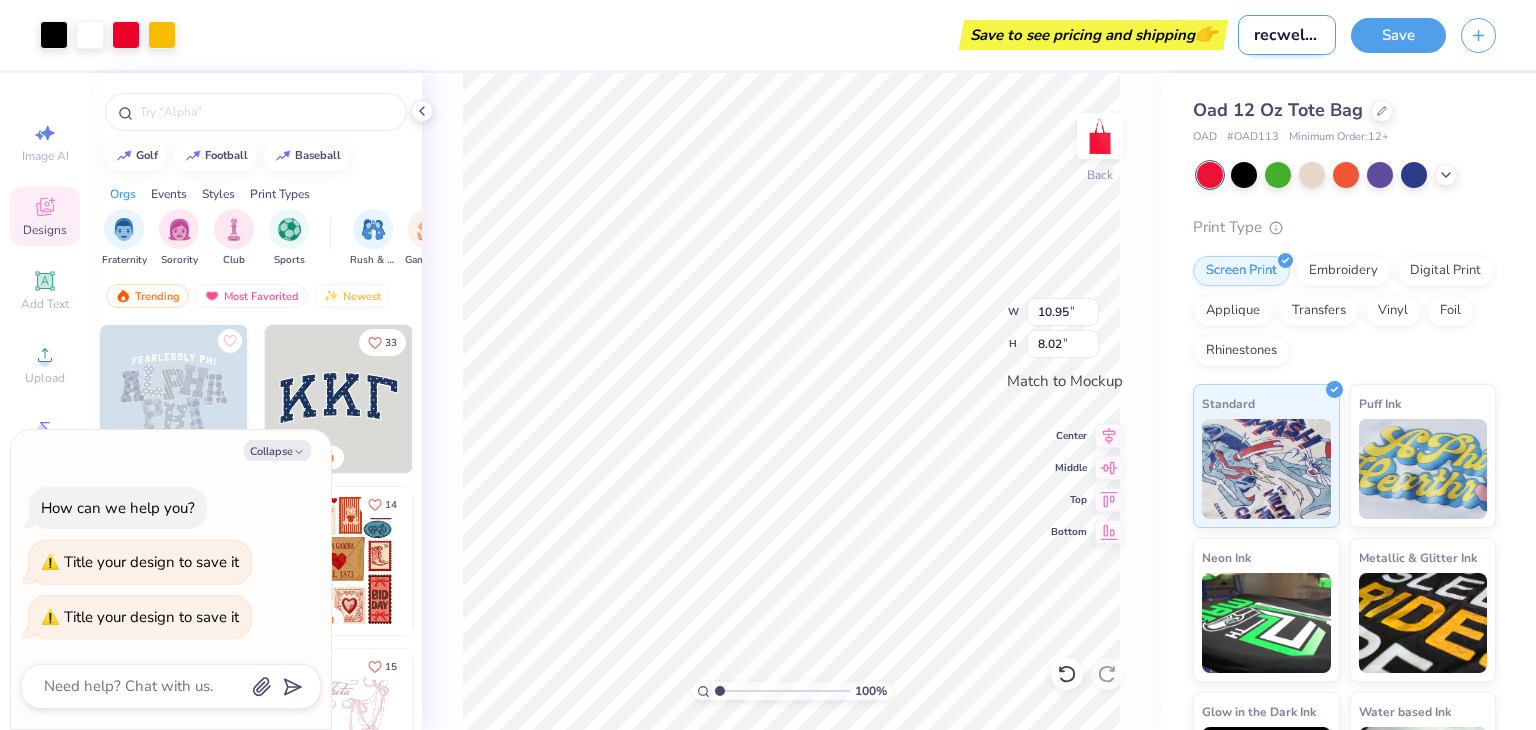 scroll, scrollTop: 0, scrollLeft: 2, axis: horizontal 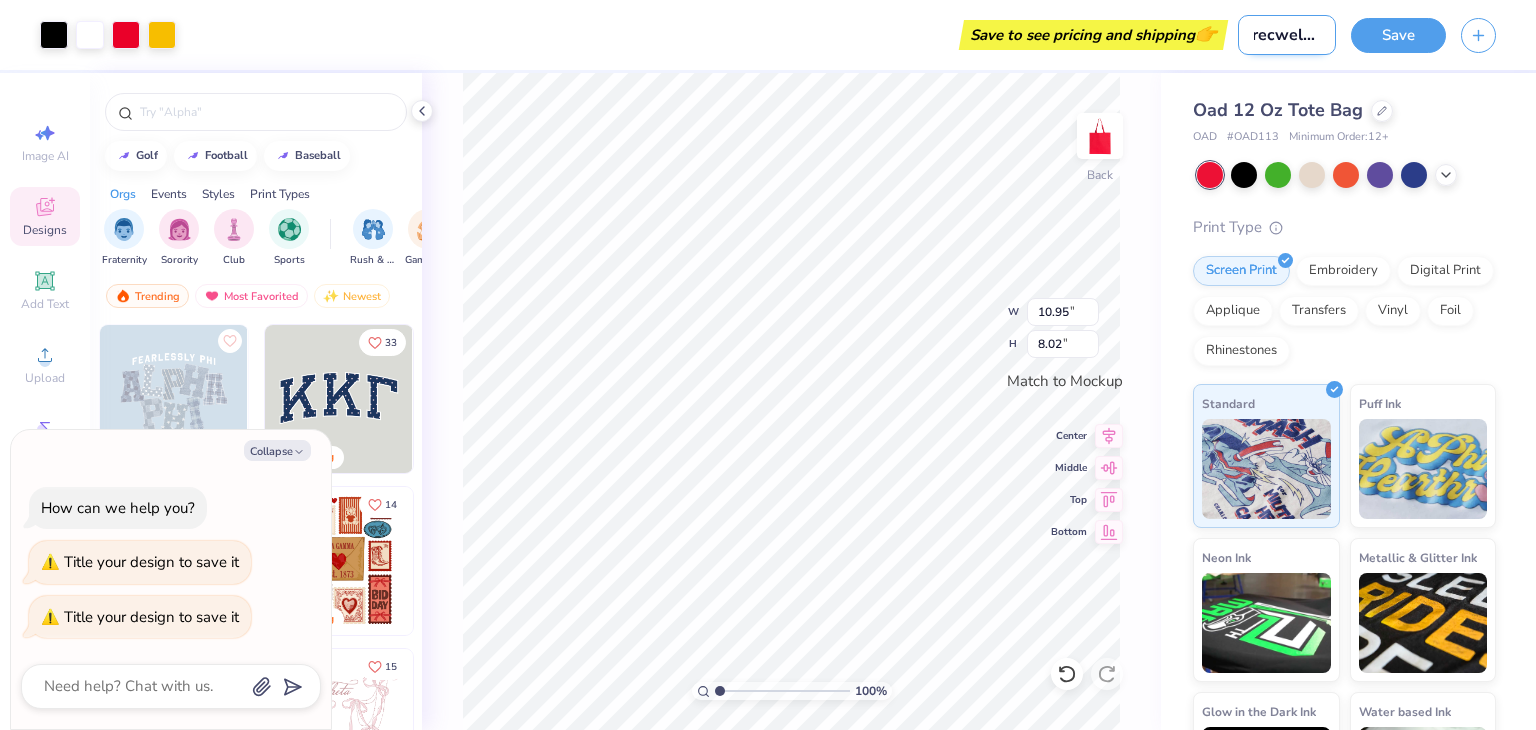 type on "recwell" 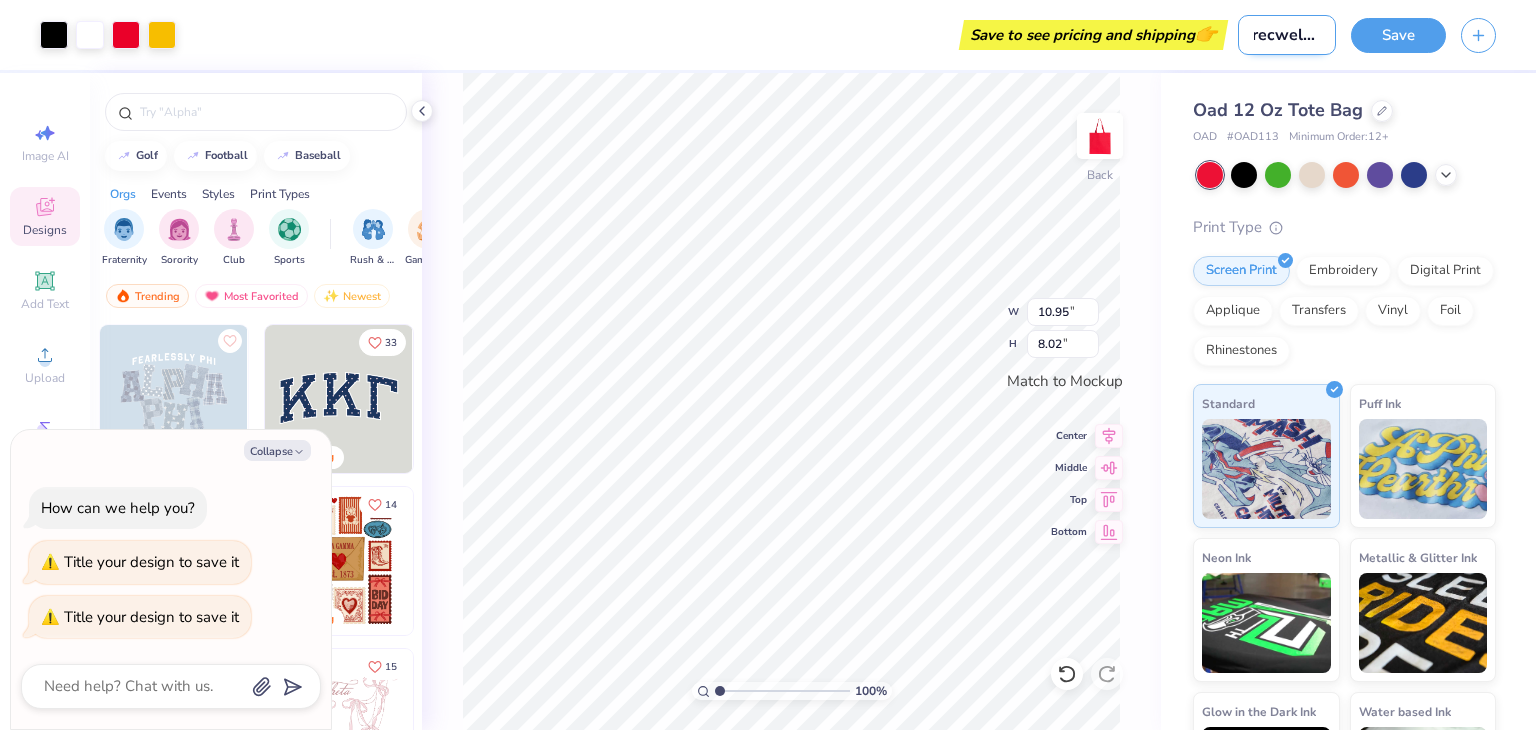 type on "x" 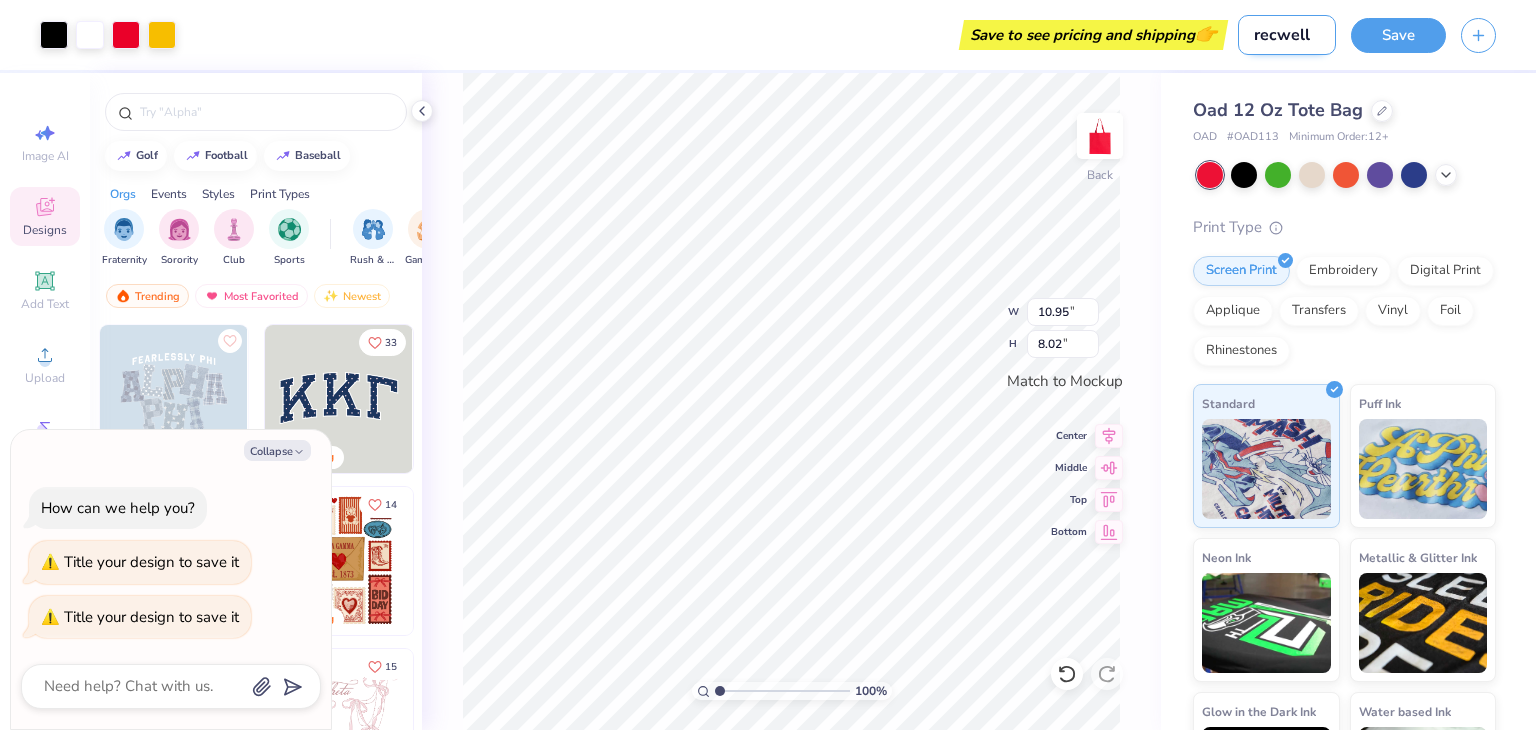 type on "recwell t" 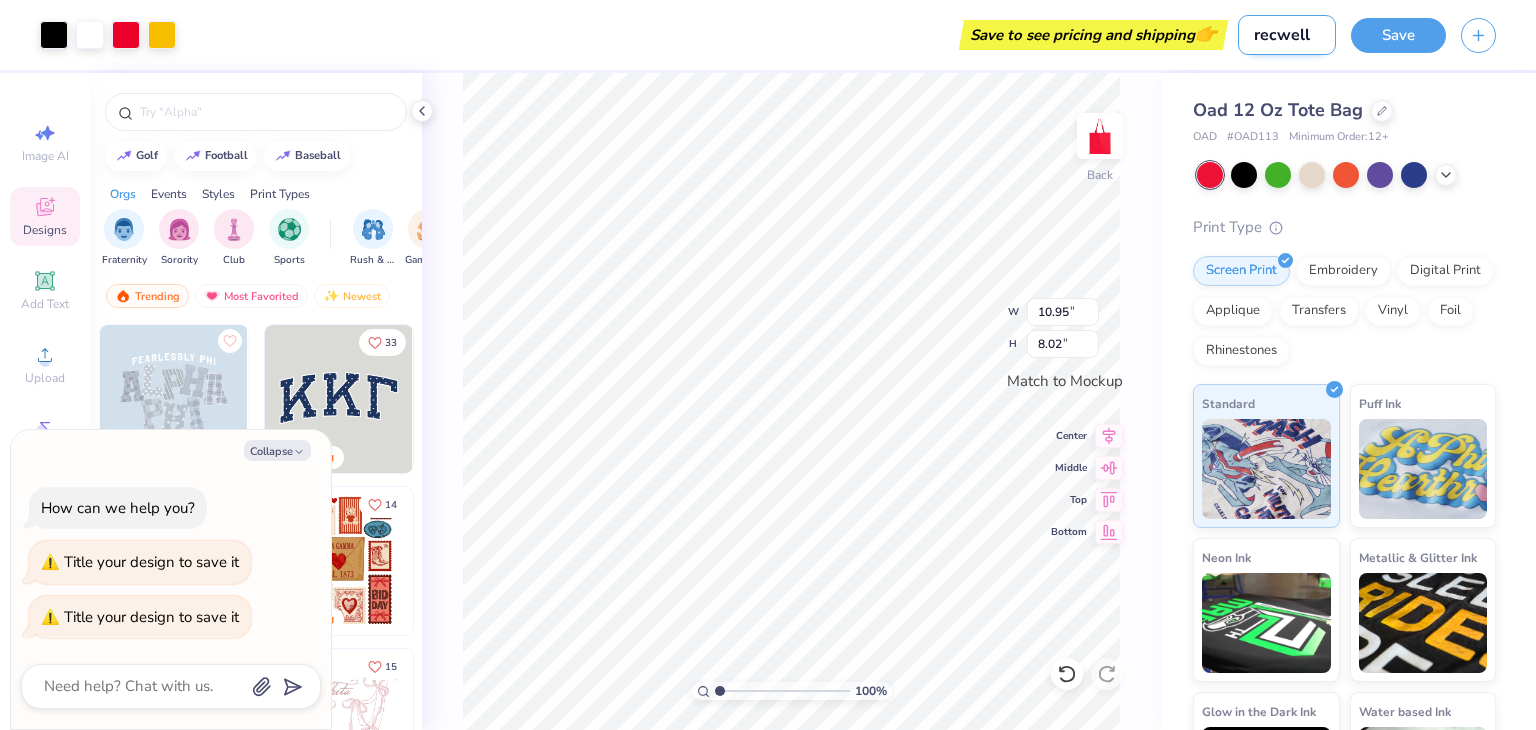 type on "x" 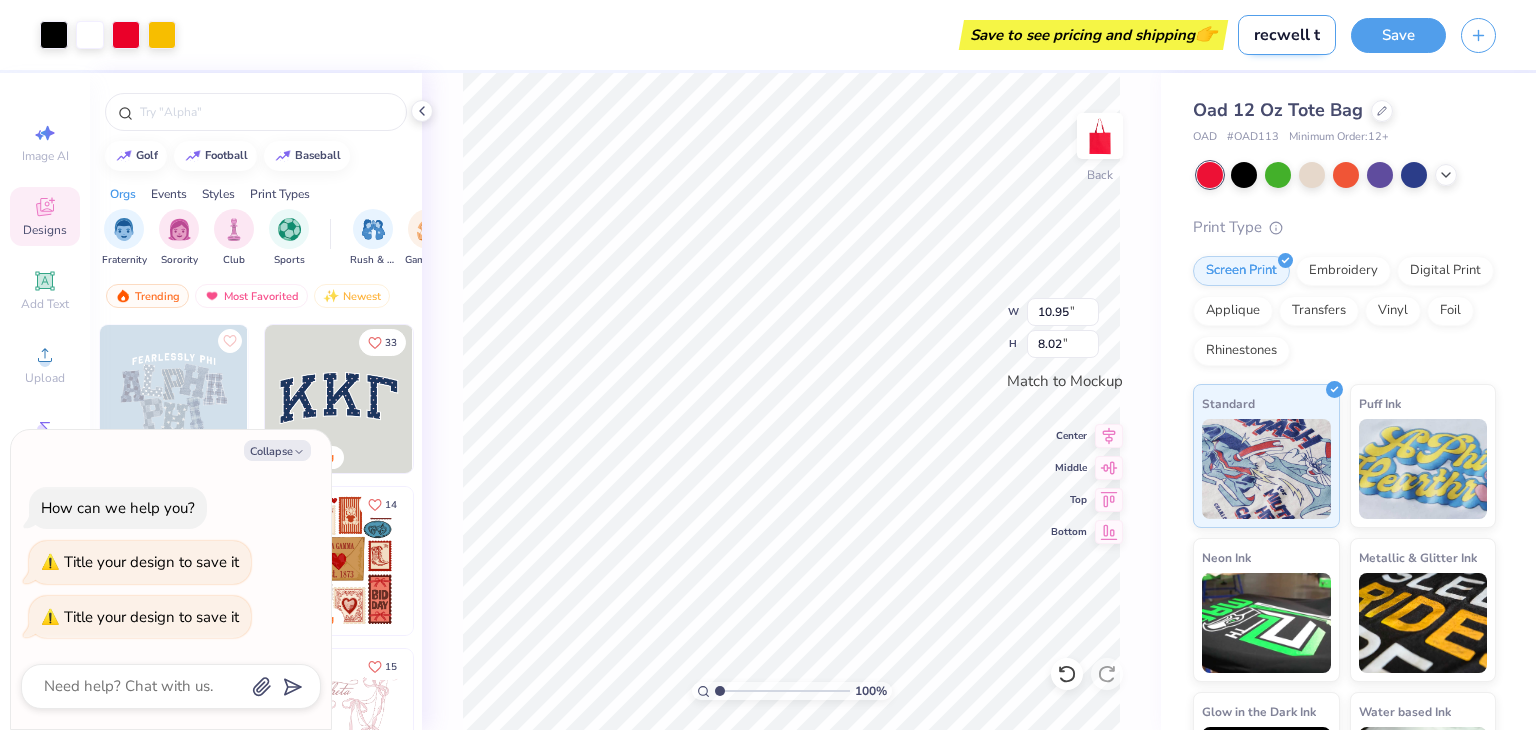 scroll, scrollTop: 0, scrollLeft: 0, axis: both 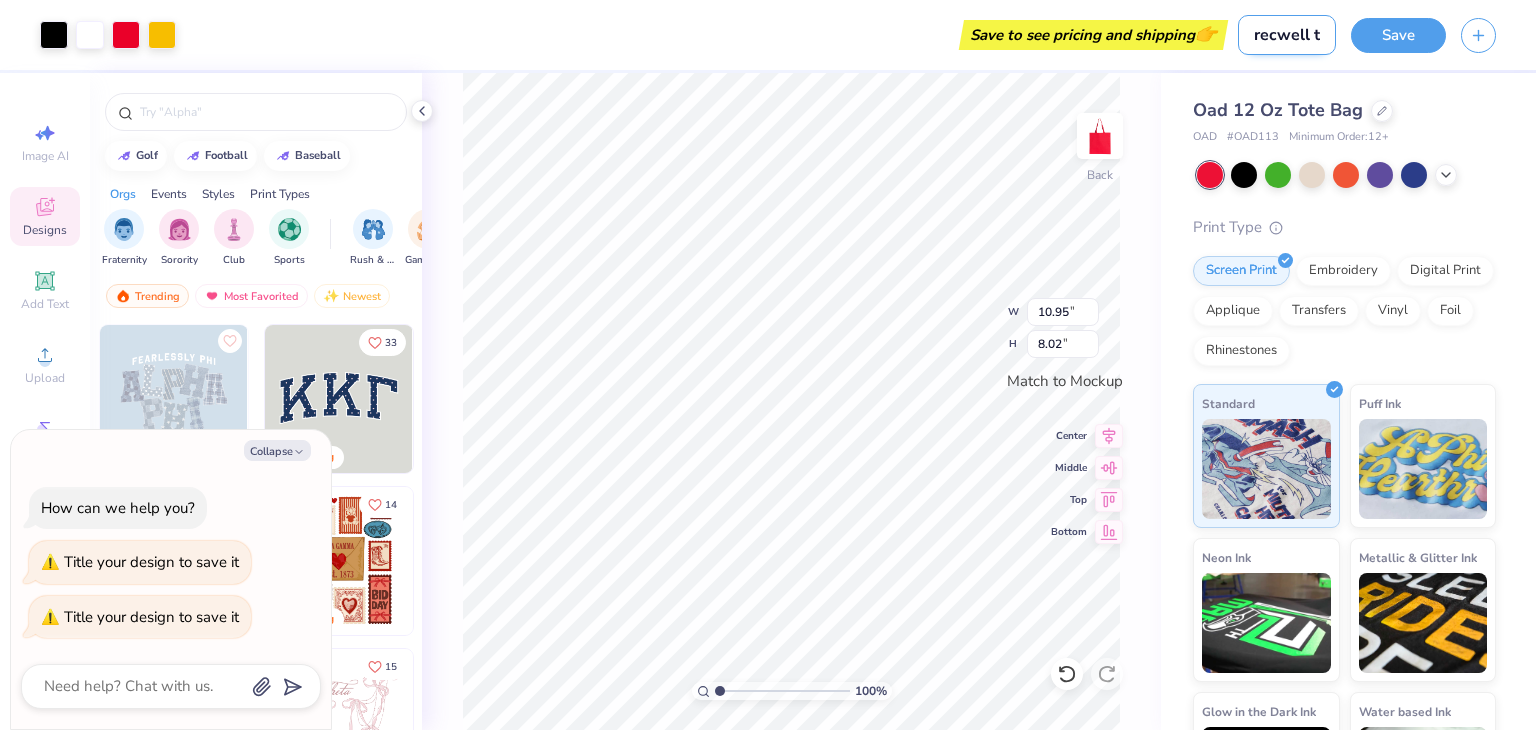 type on "recwell to" 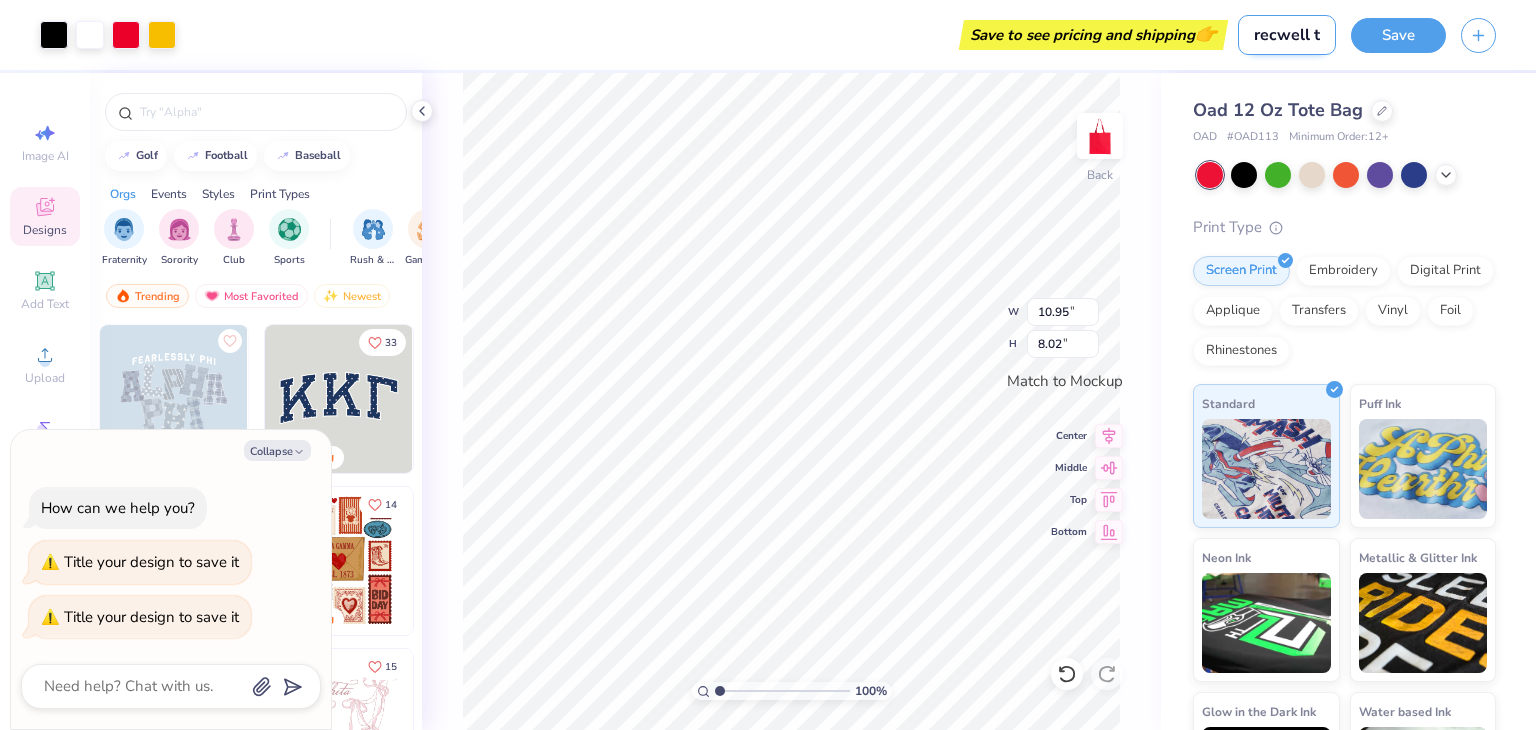 type on "x" 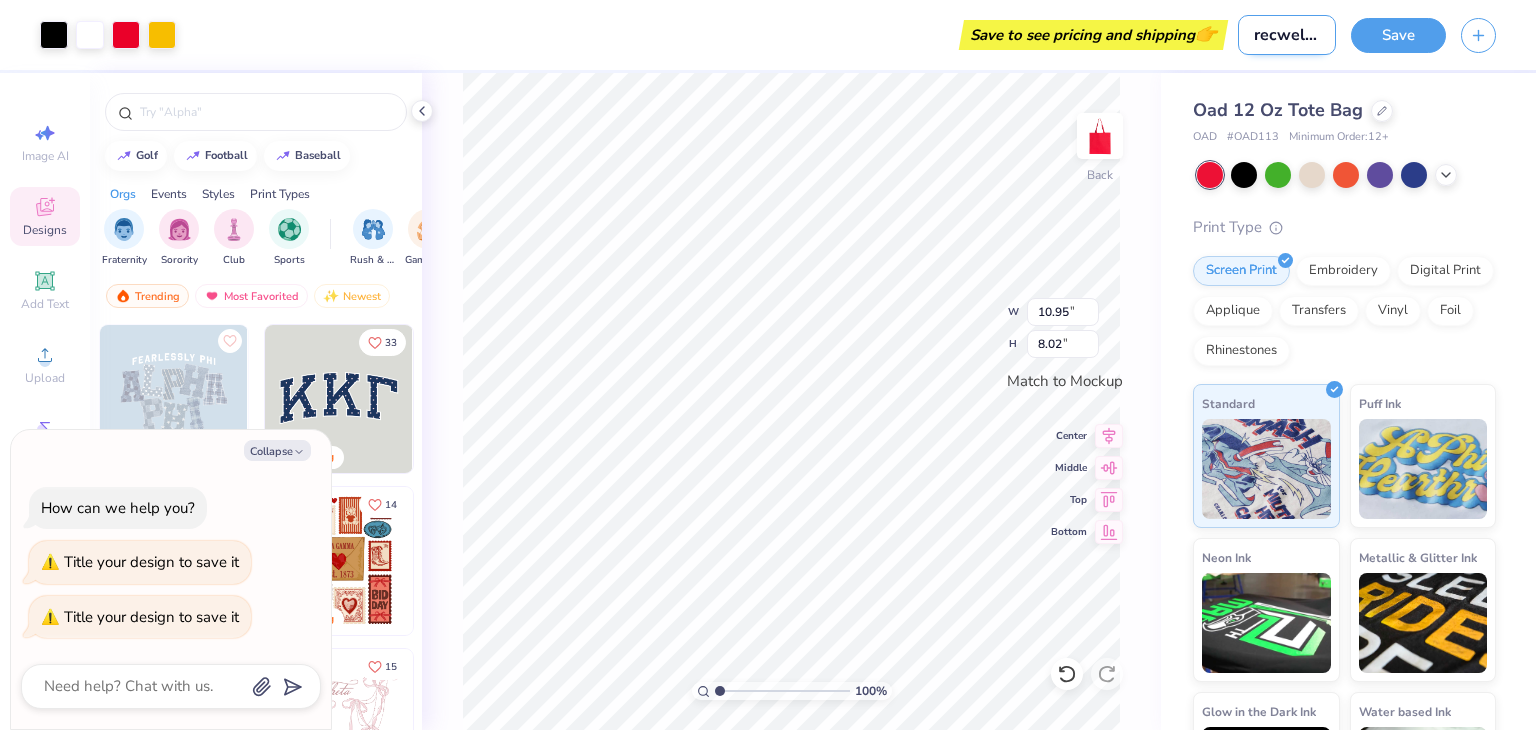 type on "recwell tot" 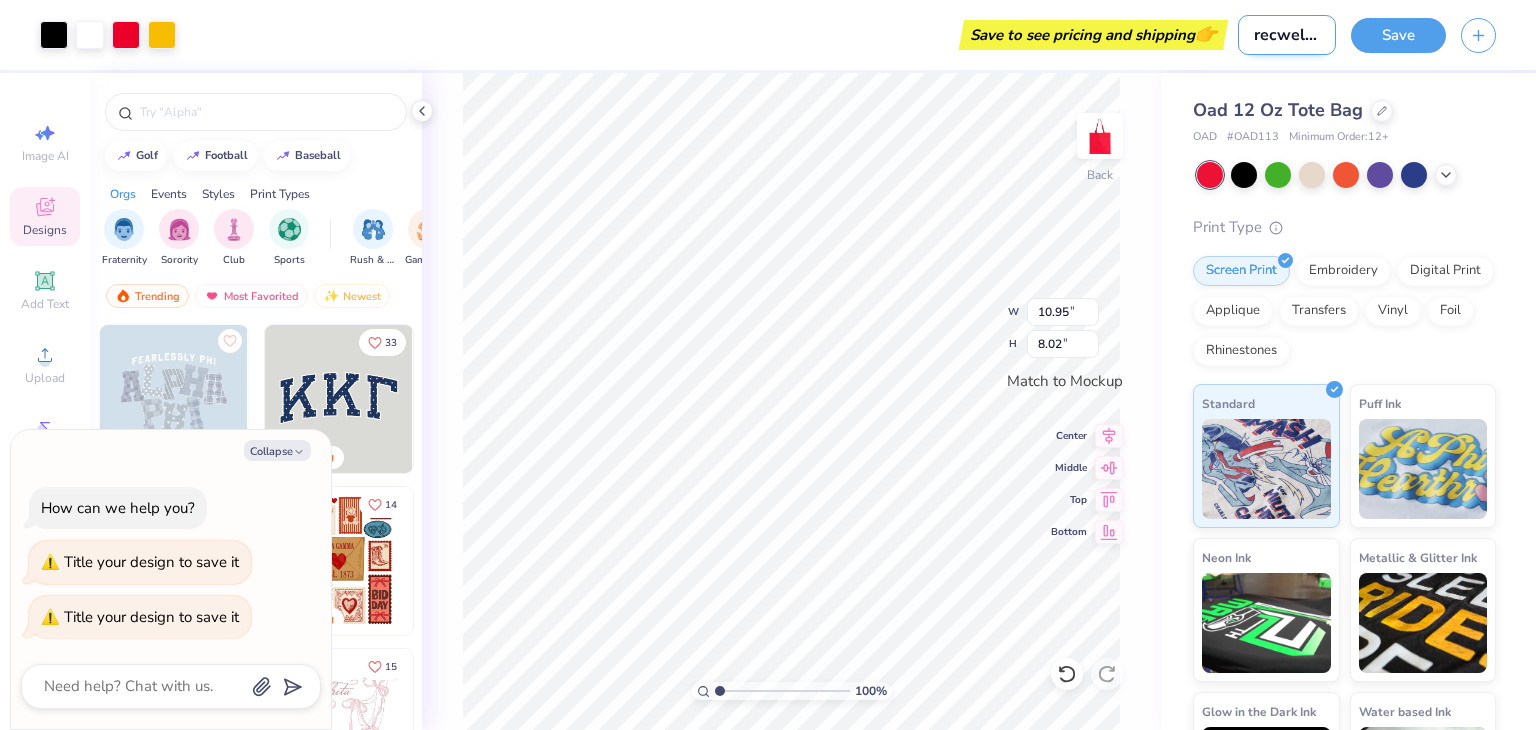 type on "x" 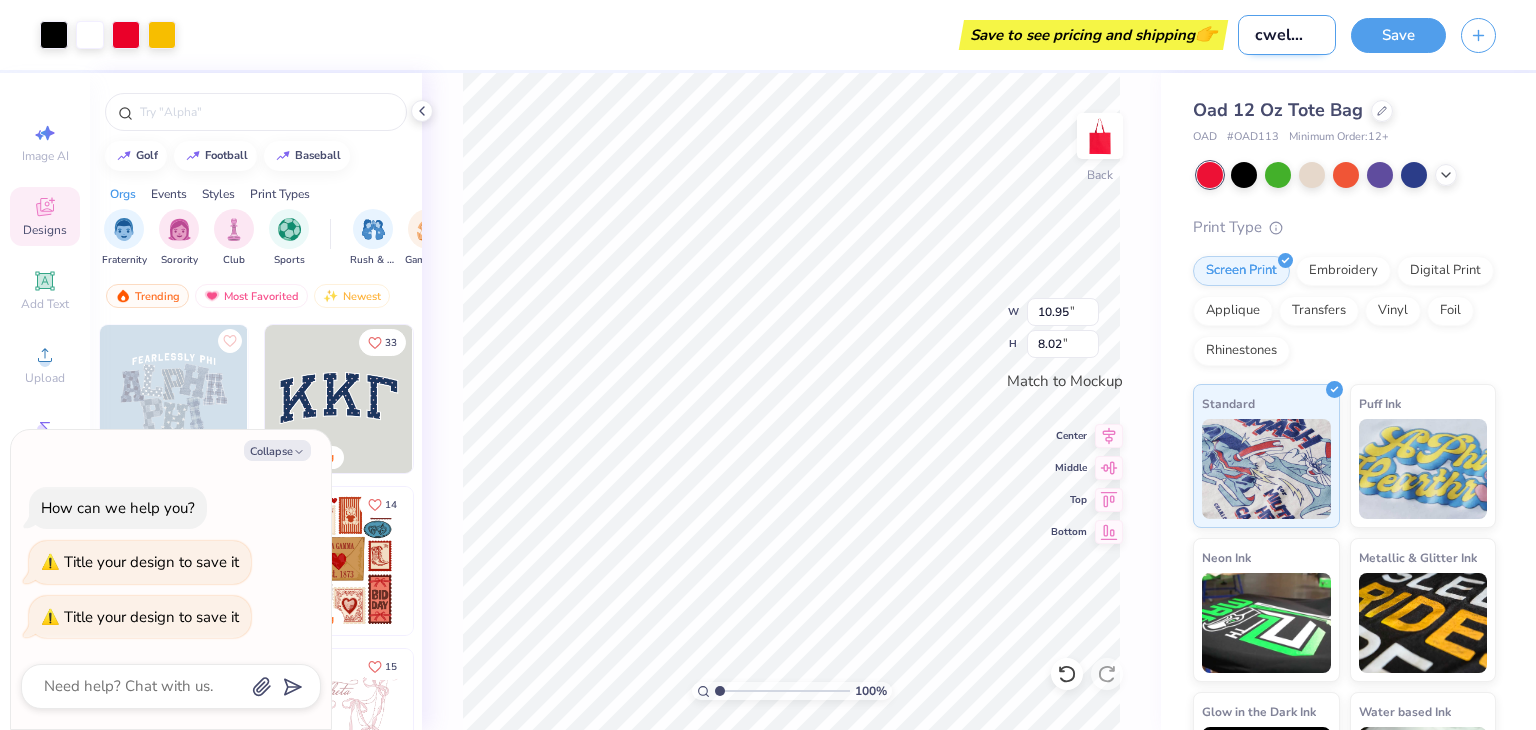 type on "recwell tote" 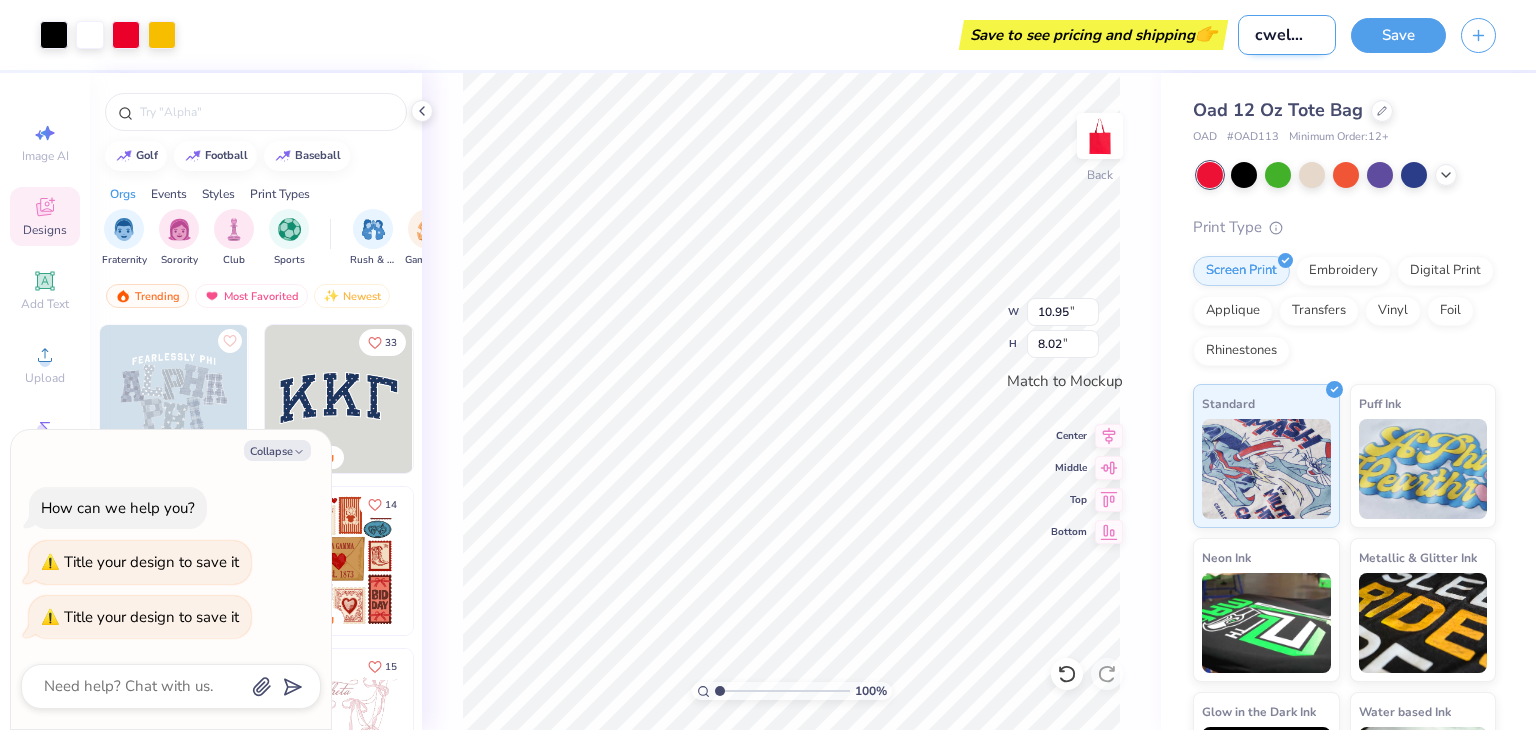 type on "x" 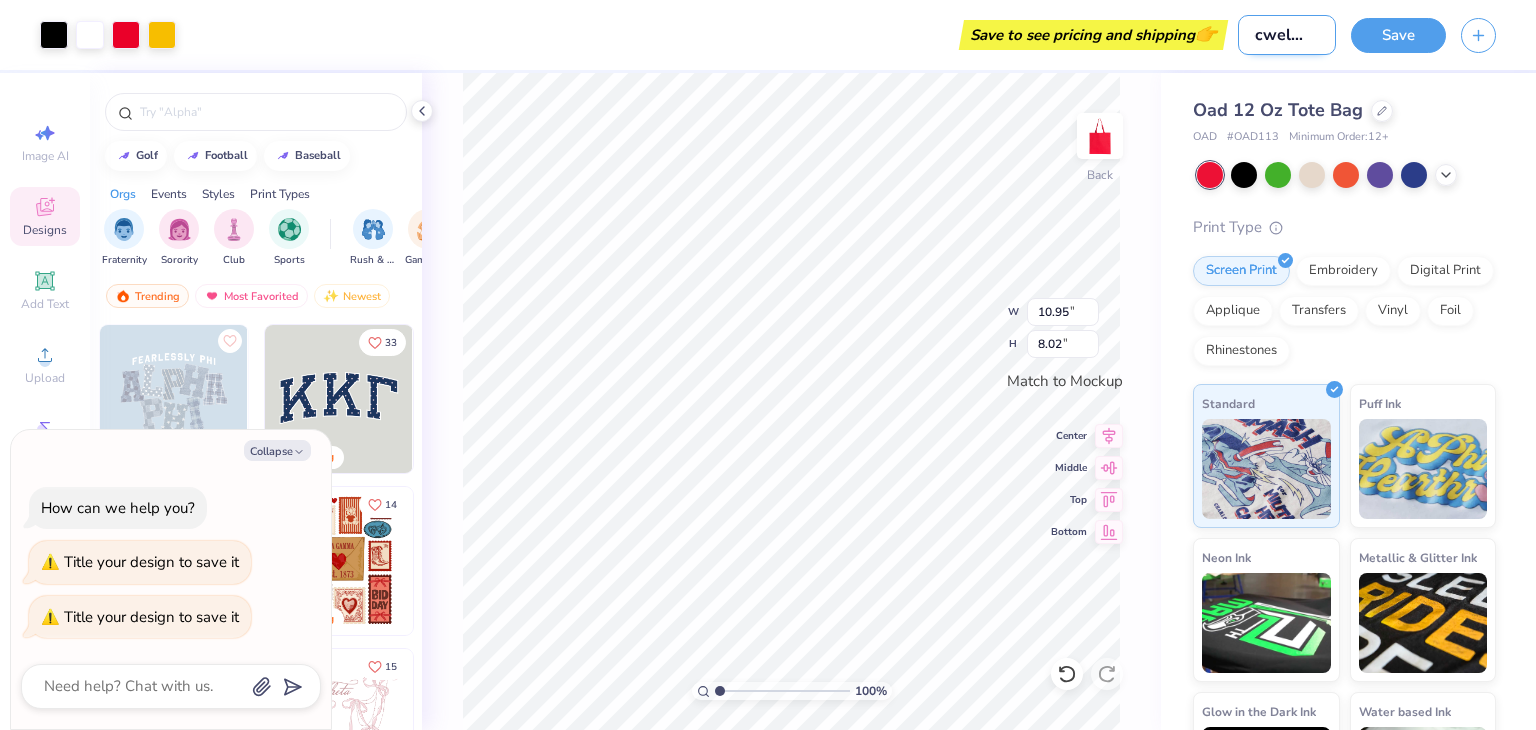 scroll, scrollTop: 0, scrollLeft: 30, axis: horizontal 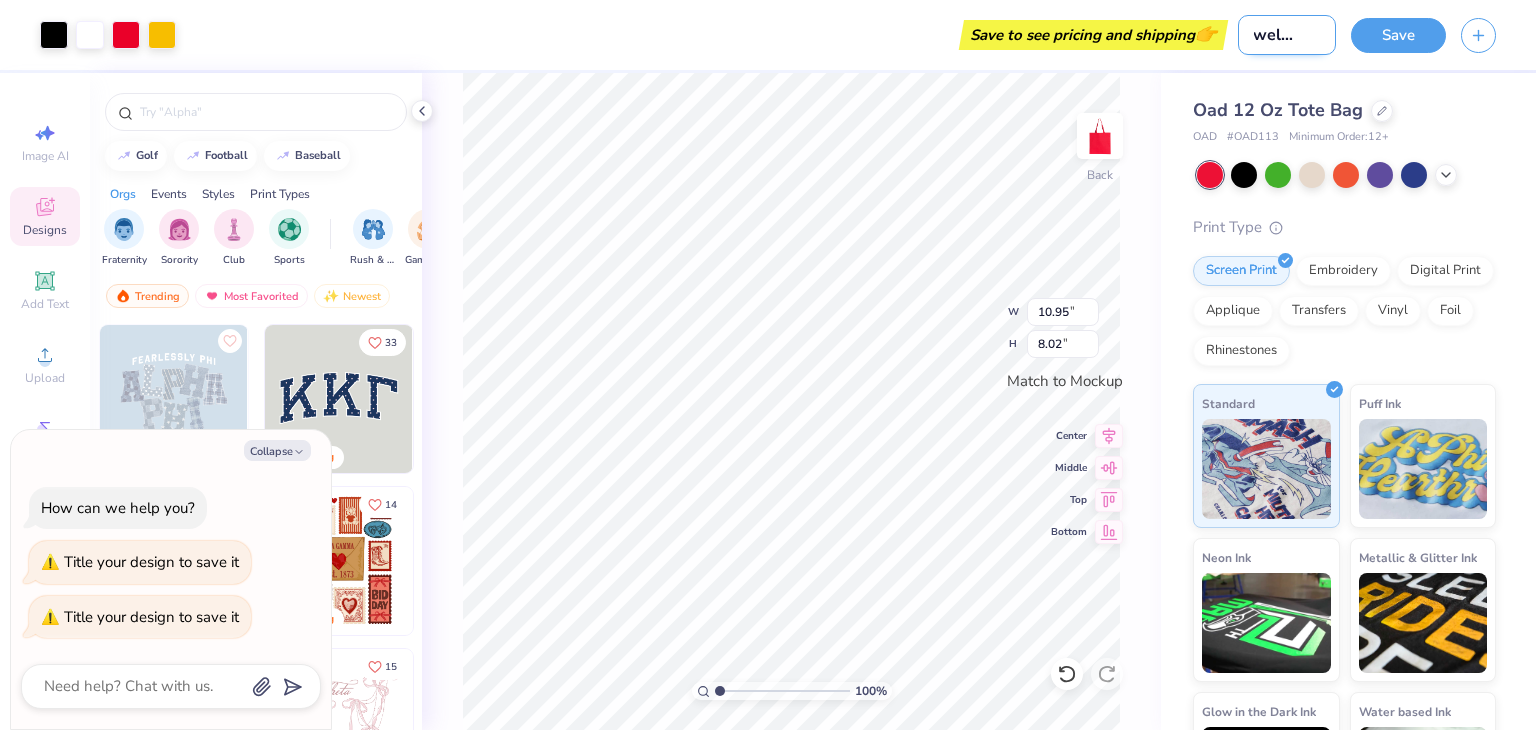type on "recwell totes" 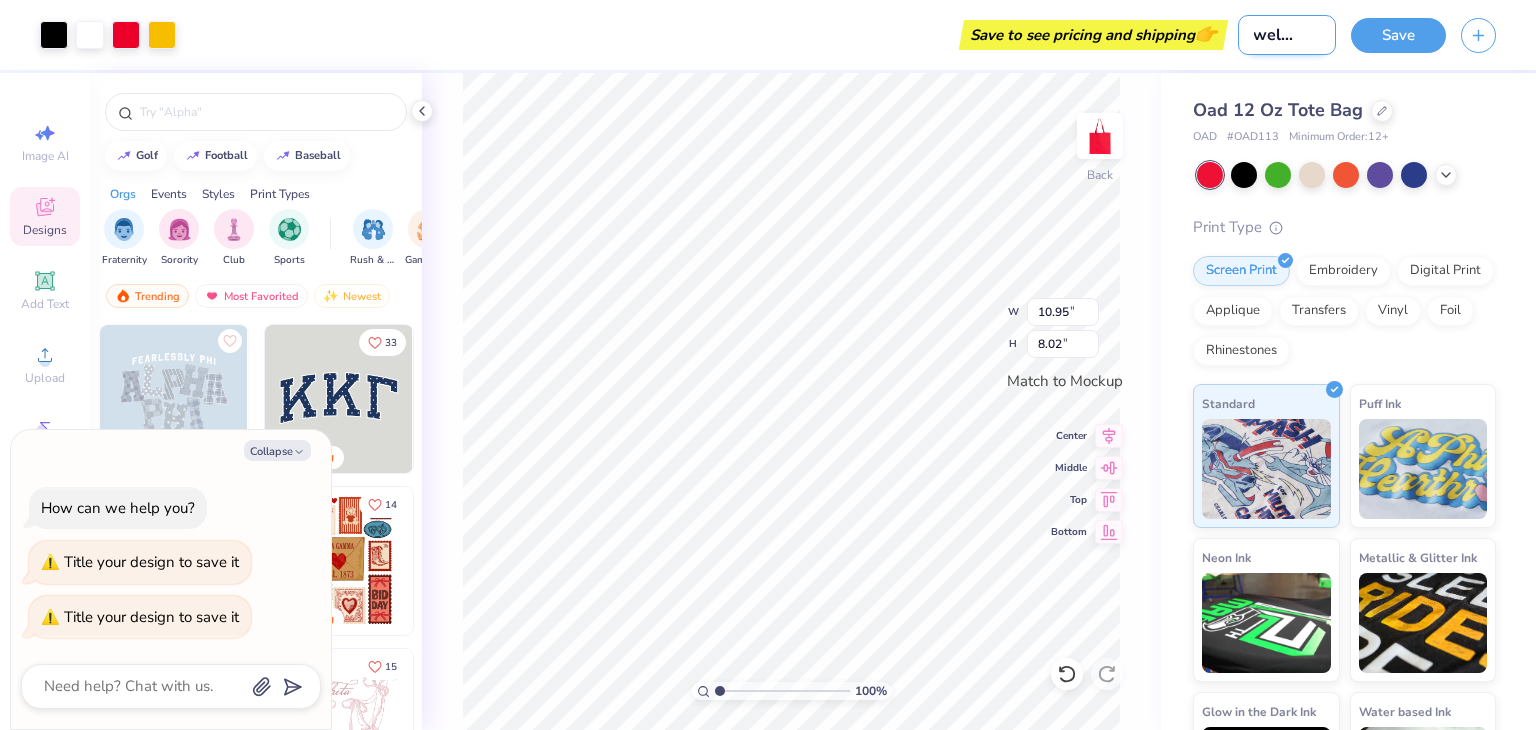 type on "x" 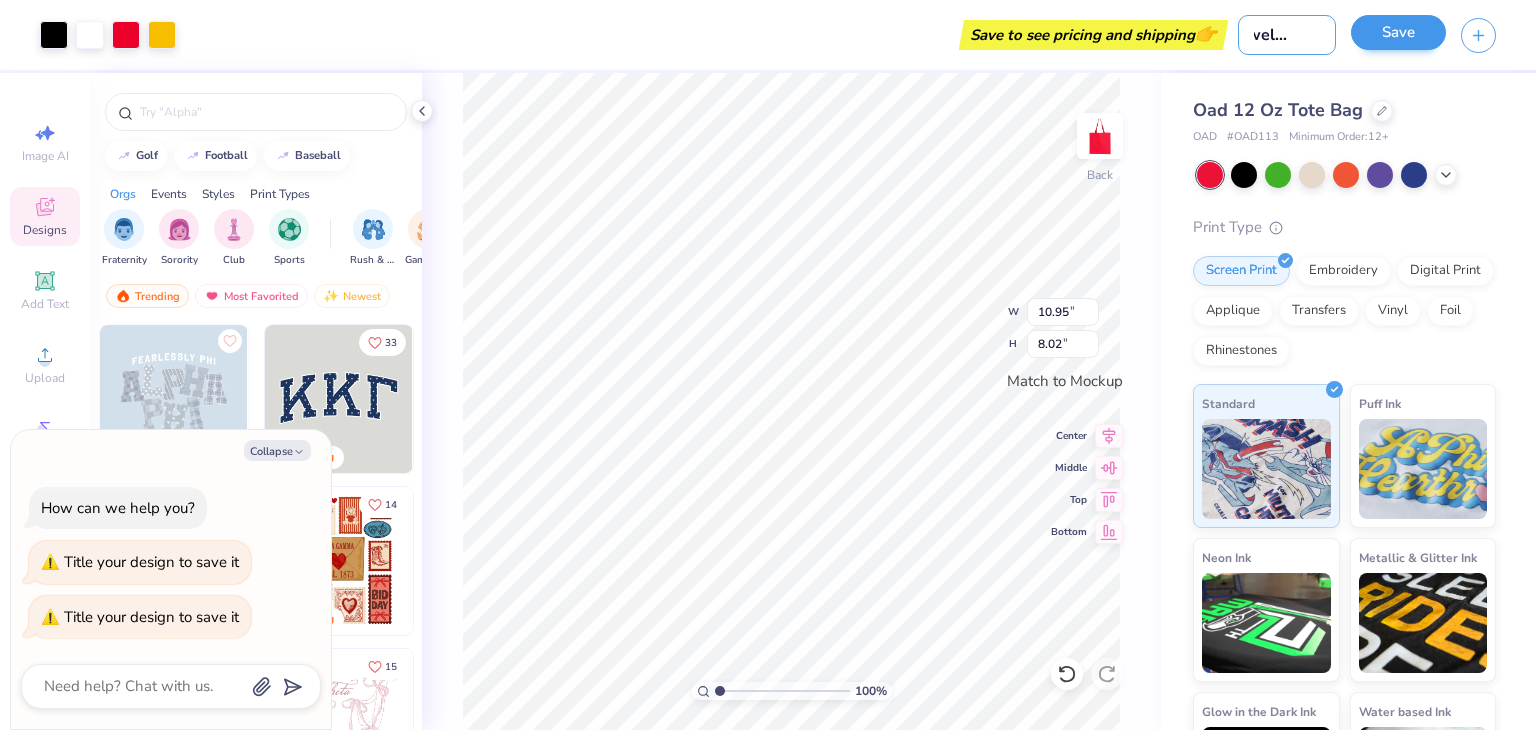 type on "recwell totes" 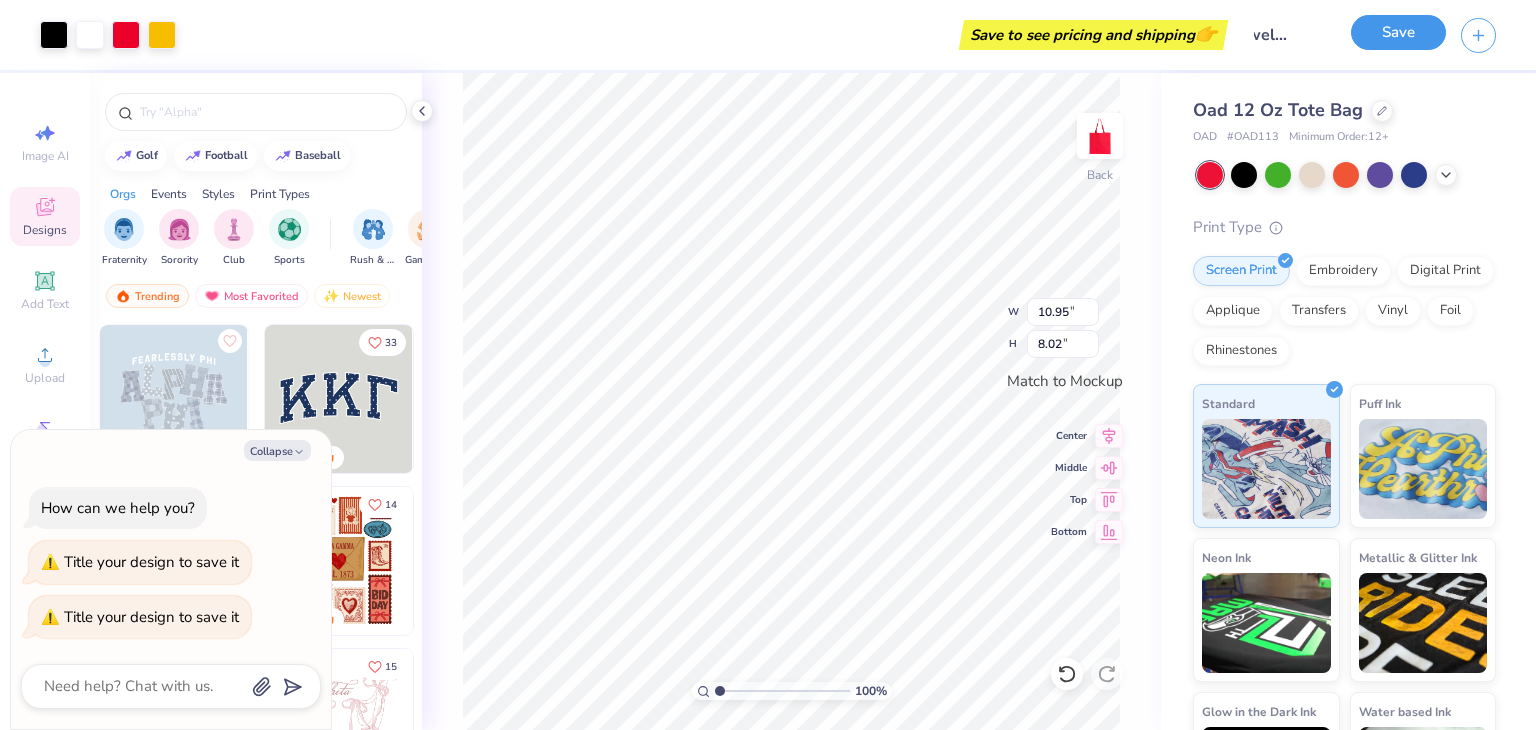 click on "Save" at bounding box center (1398, 32) 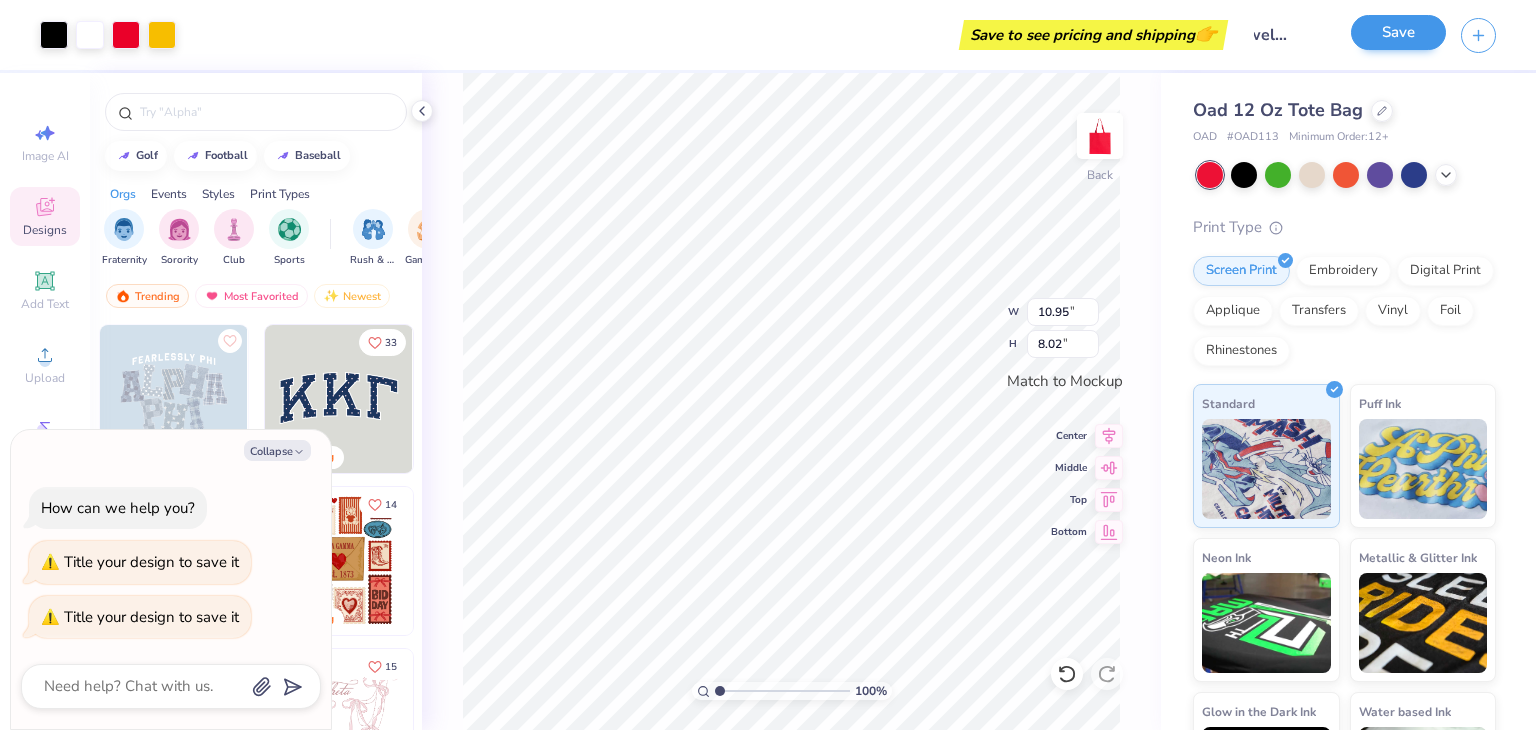 scroll, scrollTop: 0, scrollLeft: 0, axis: both 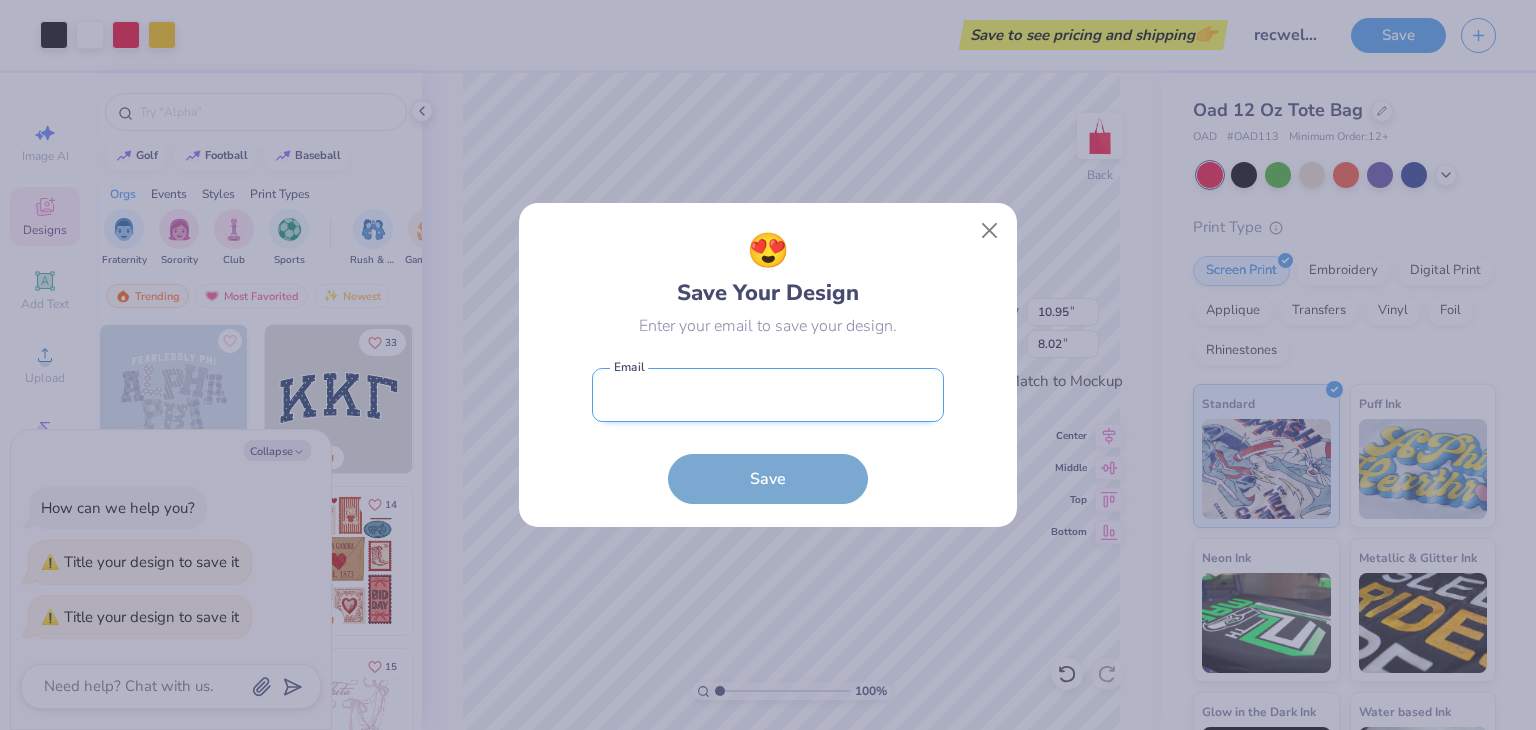 click at bounding box center [768, 395] 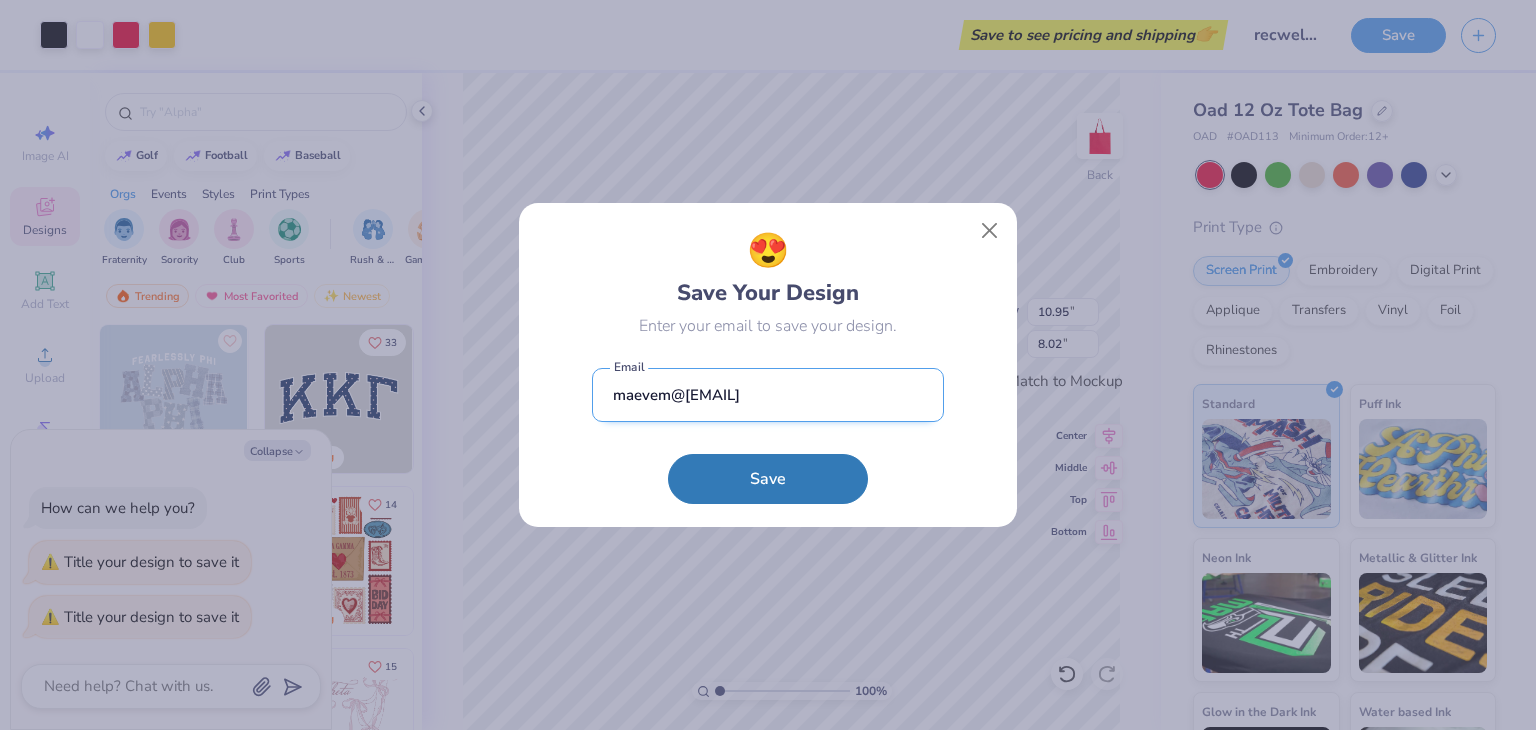 type on "maevem@[EMAIL]" 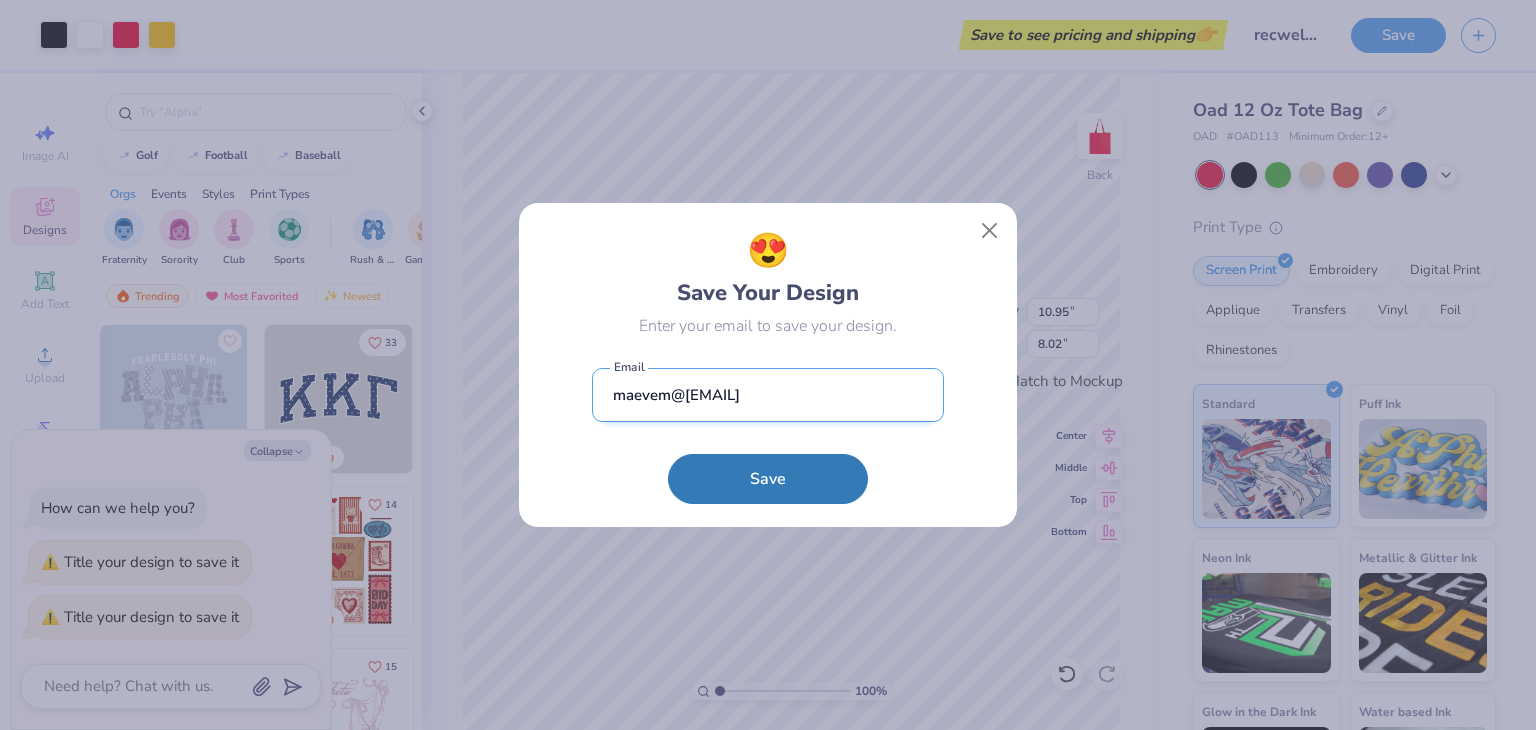 click on "Save" at bounding box center (768, 479) 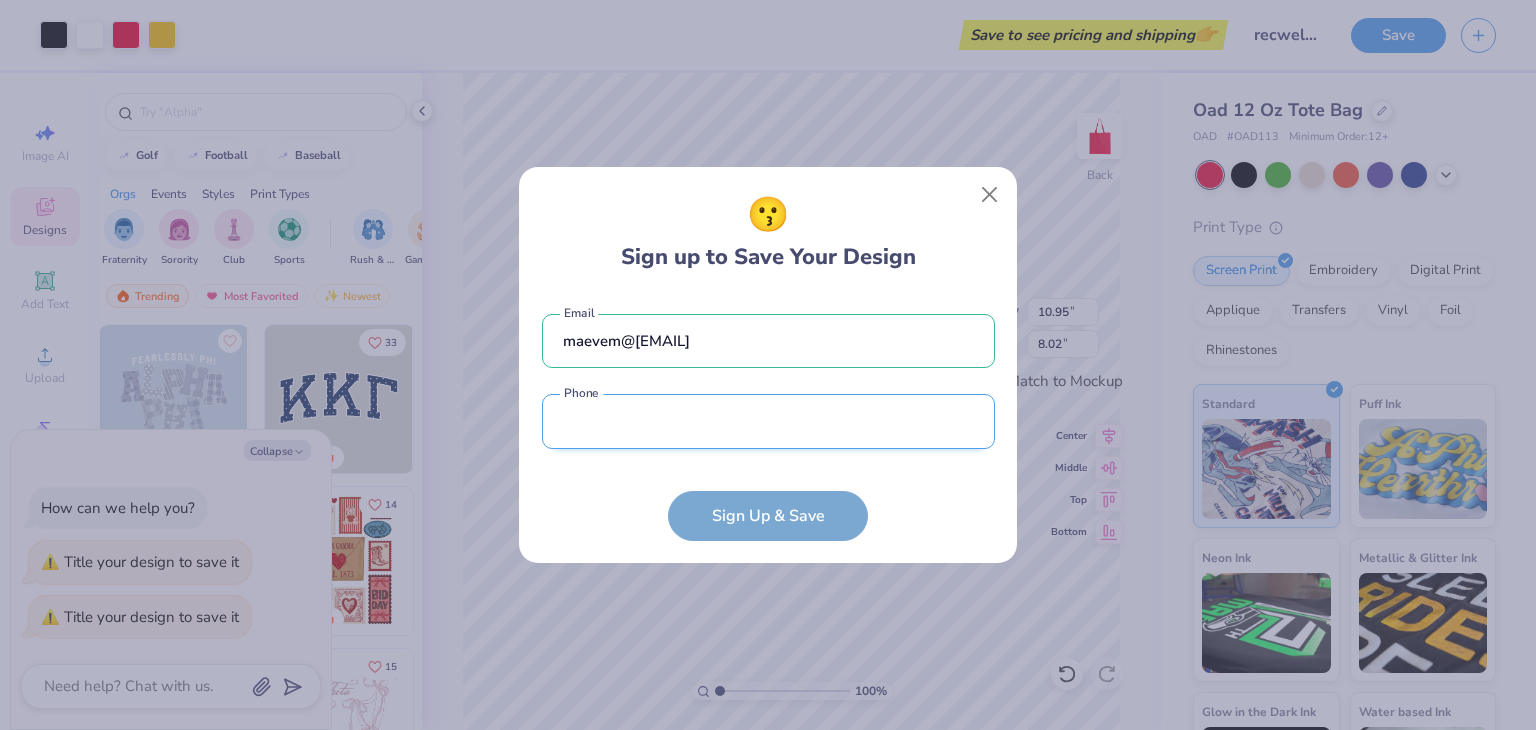 click at bounding box center [768, 421] 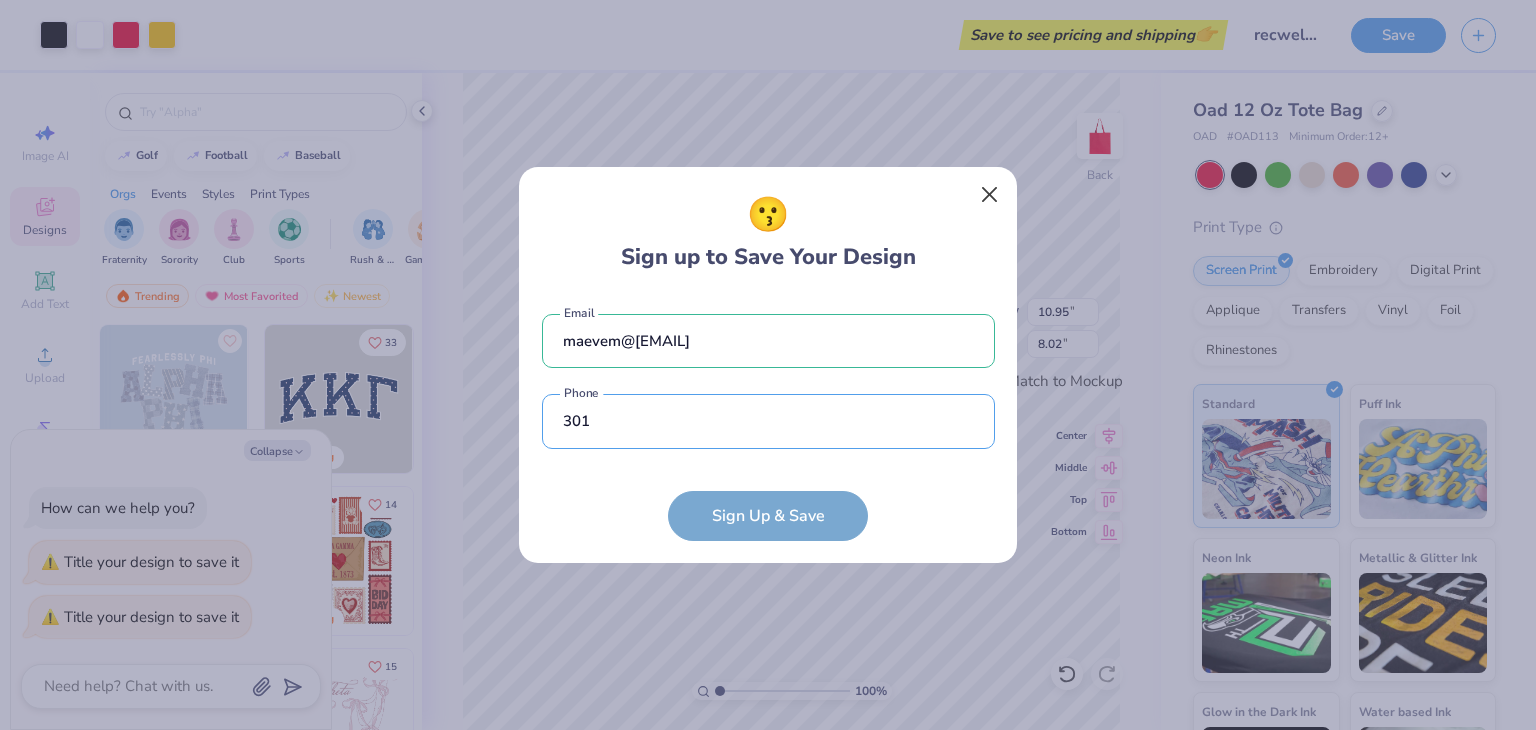 type on "301" 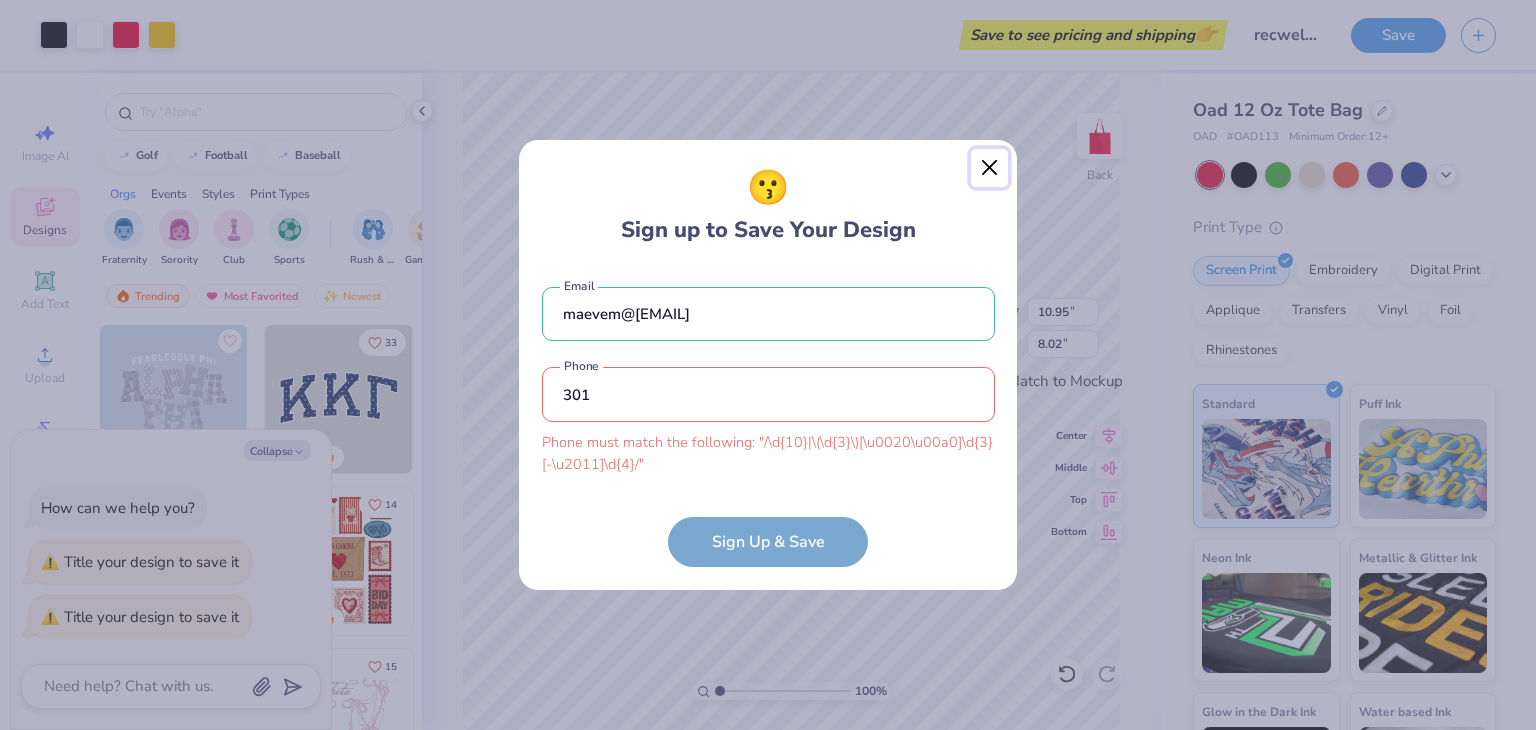 click on "😗 Sign up to Save Your Design maevem@[EMAIL] [PHONE] must match the following: "/\d{10}|\(\d{3}\)[\u0020\u00a0]\d{3}[-\u2011]\d{4}/" [PHONE] Sign Up 😗 Save" at bounding box center (768, 364) 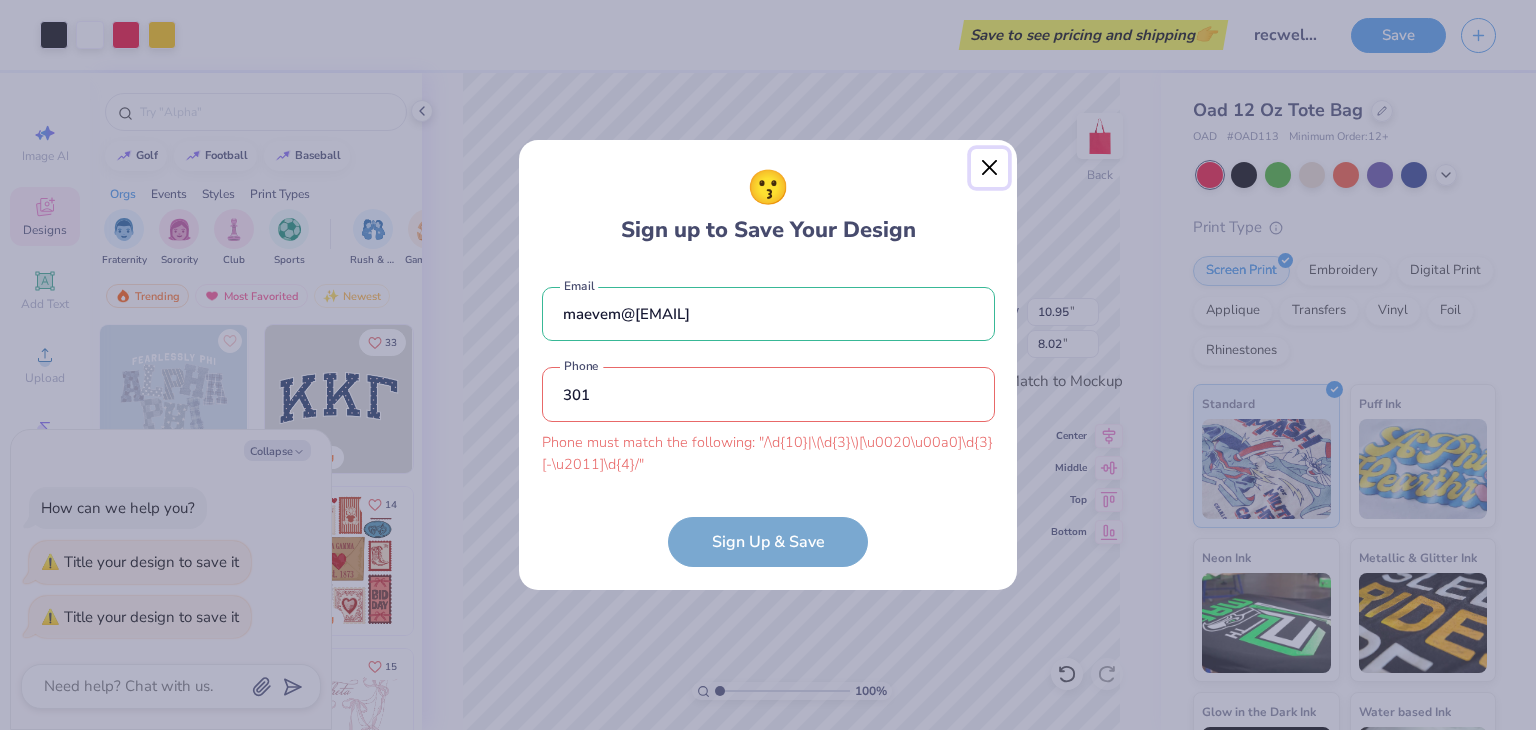 click at bounding box center [990, 168] 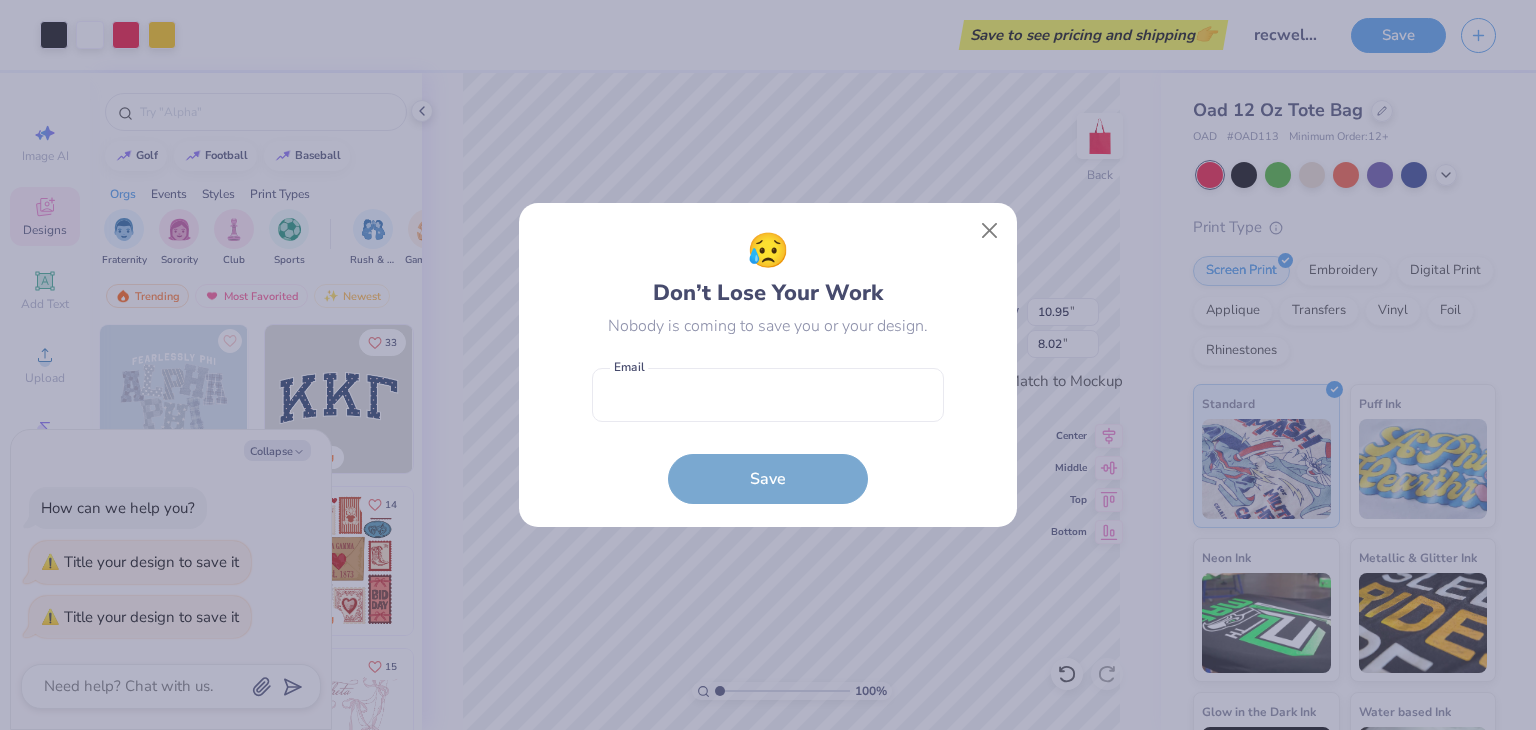 type on "x" 